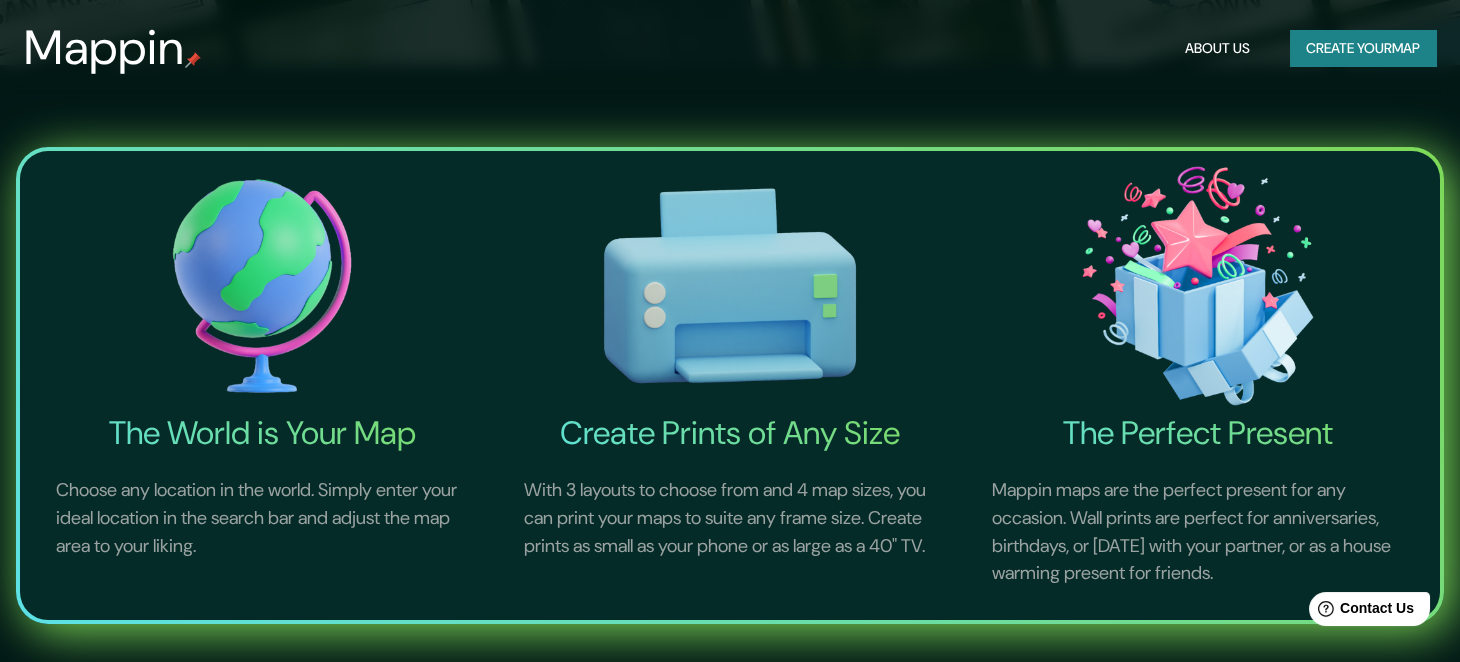 scroll, scrollTop: 0, scrollLeft: 0, axis: both 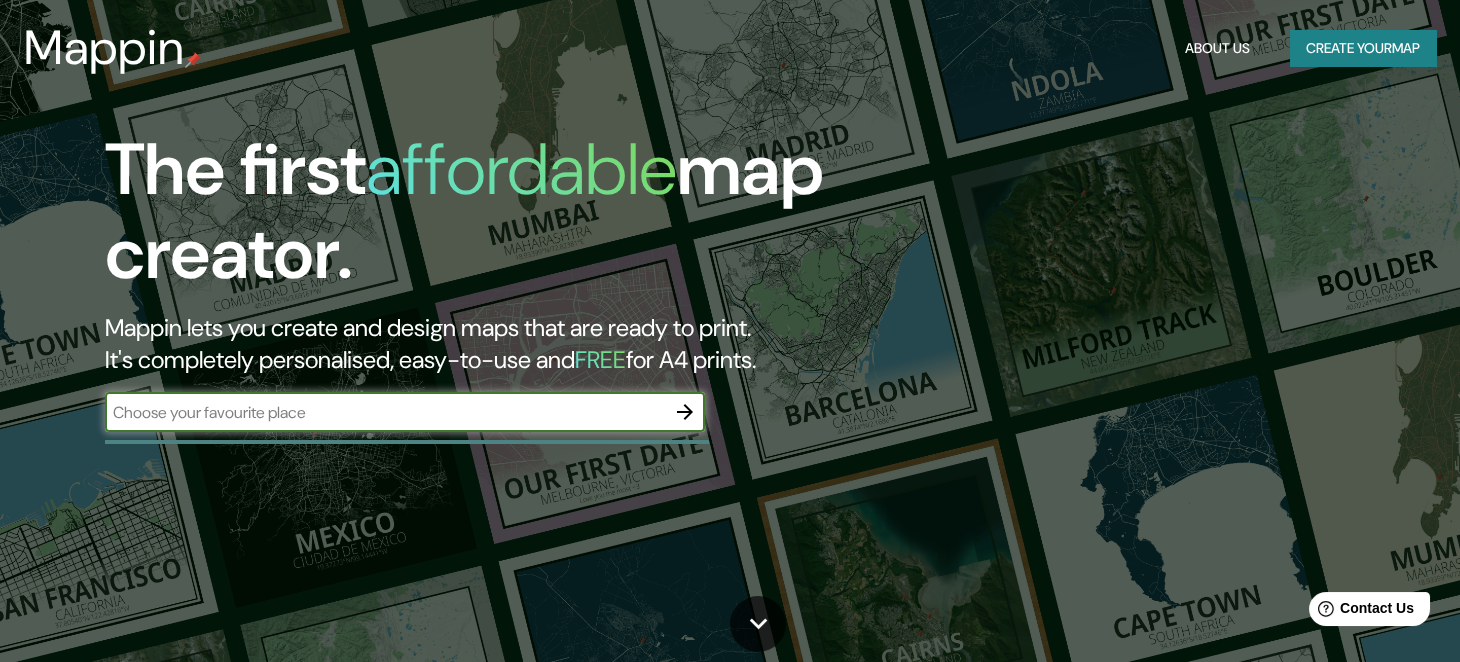 click at bounding box center [385, 412] 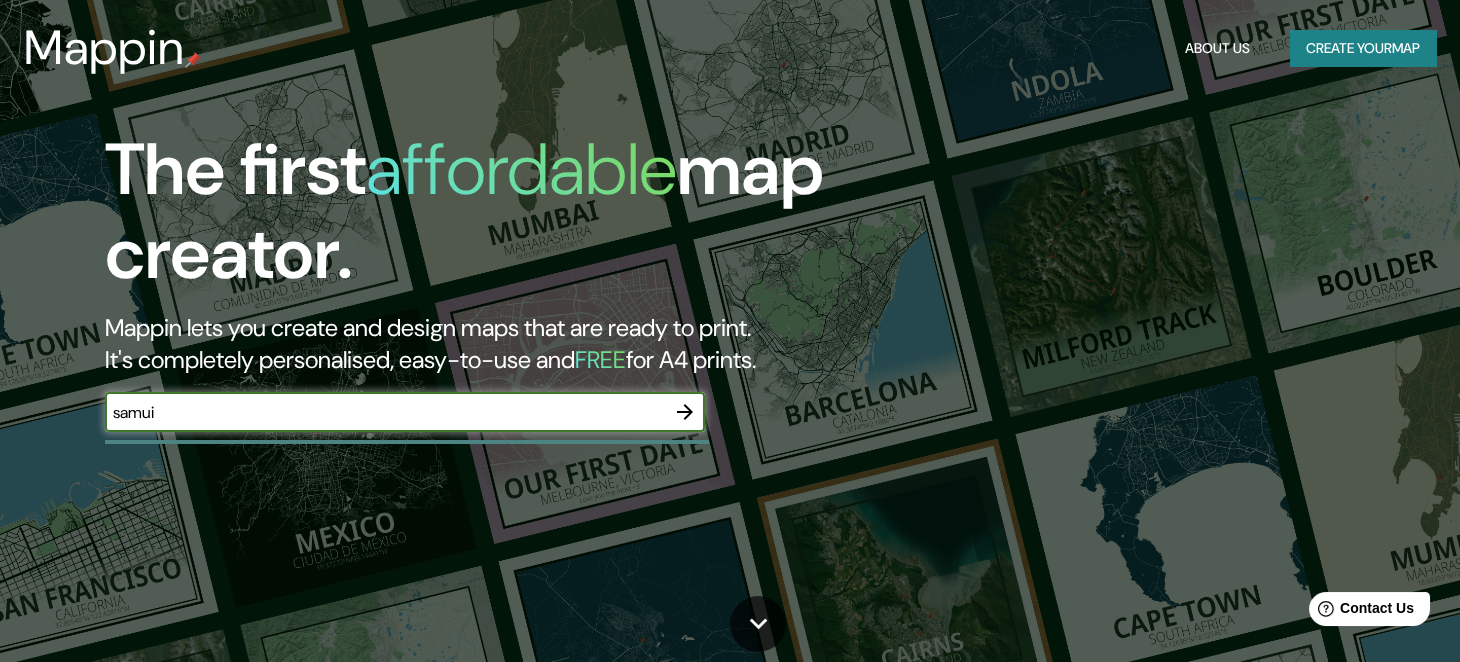 type on "samui" 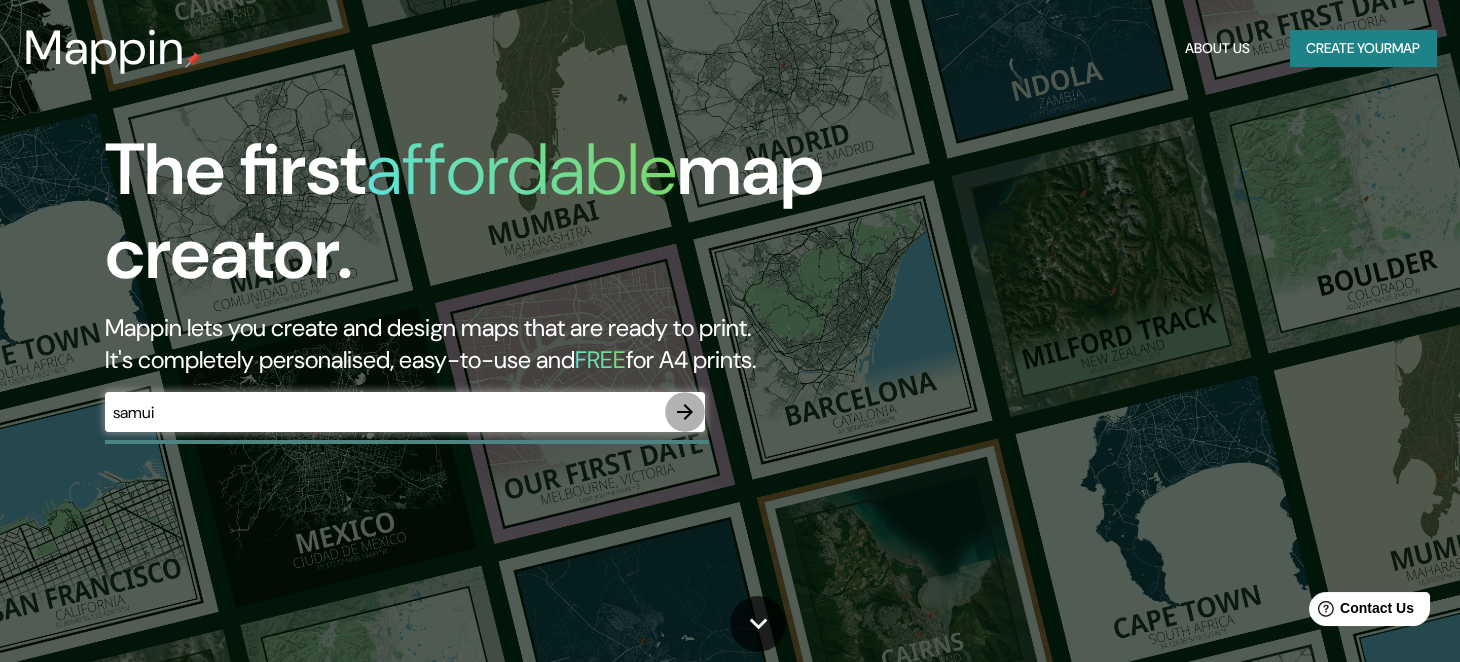 click 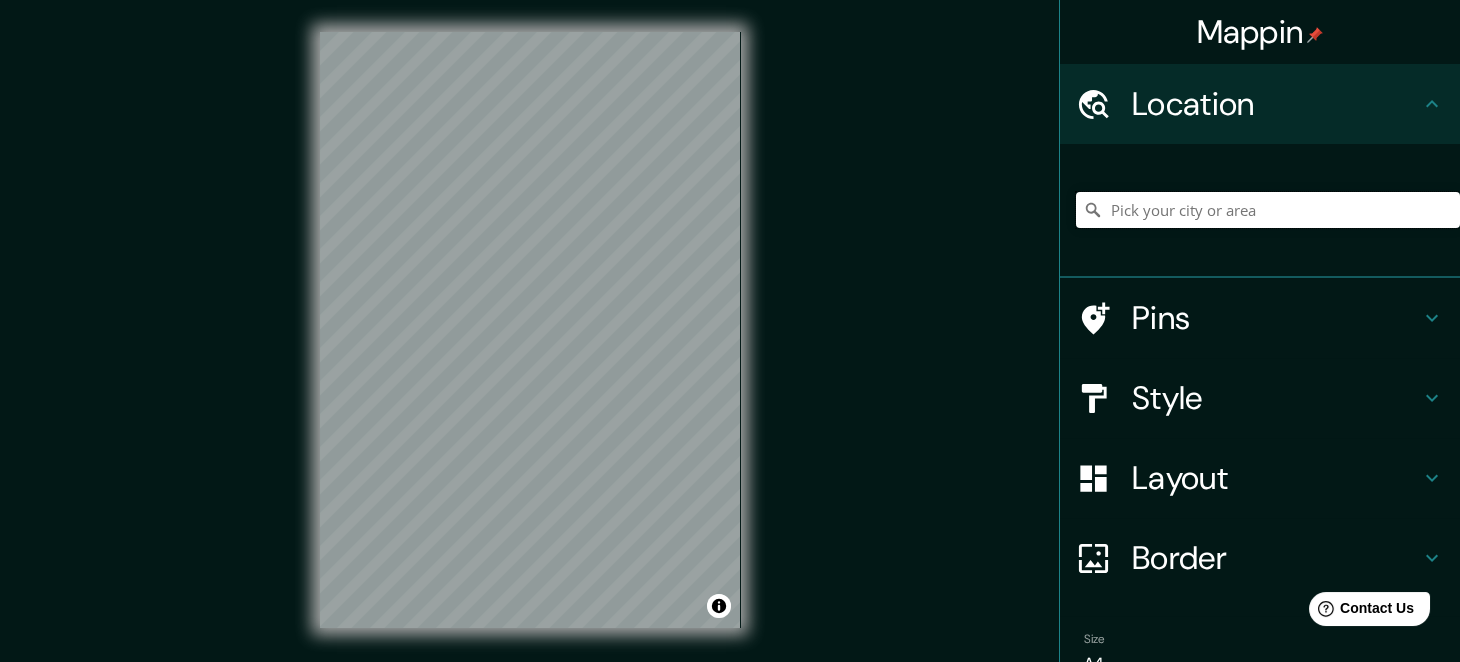 click at bounding box center [1268, 210] 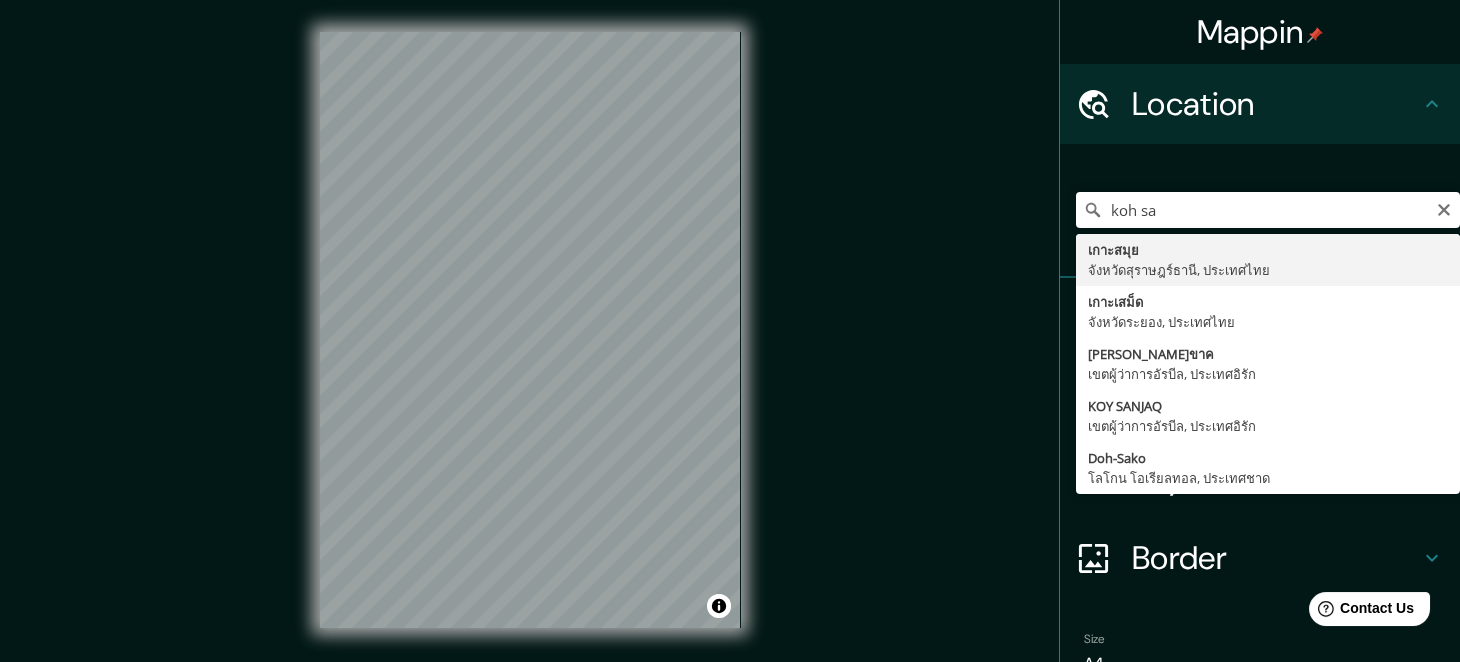 type on "เกาะสมุย, จังหวัดสุราษฎร์ธานี, ประเทศไทย" 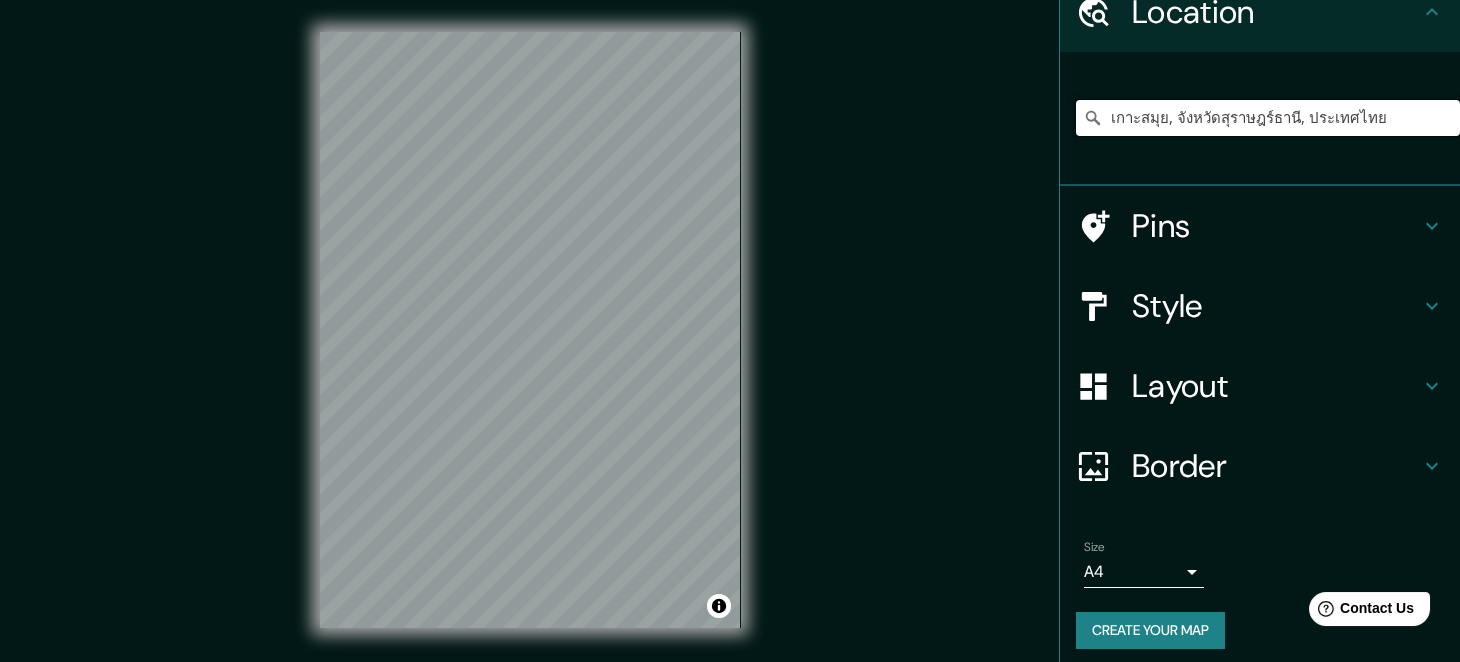 scroll, scrollTop: 101, scrollLeft: 0, axis: vertical 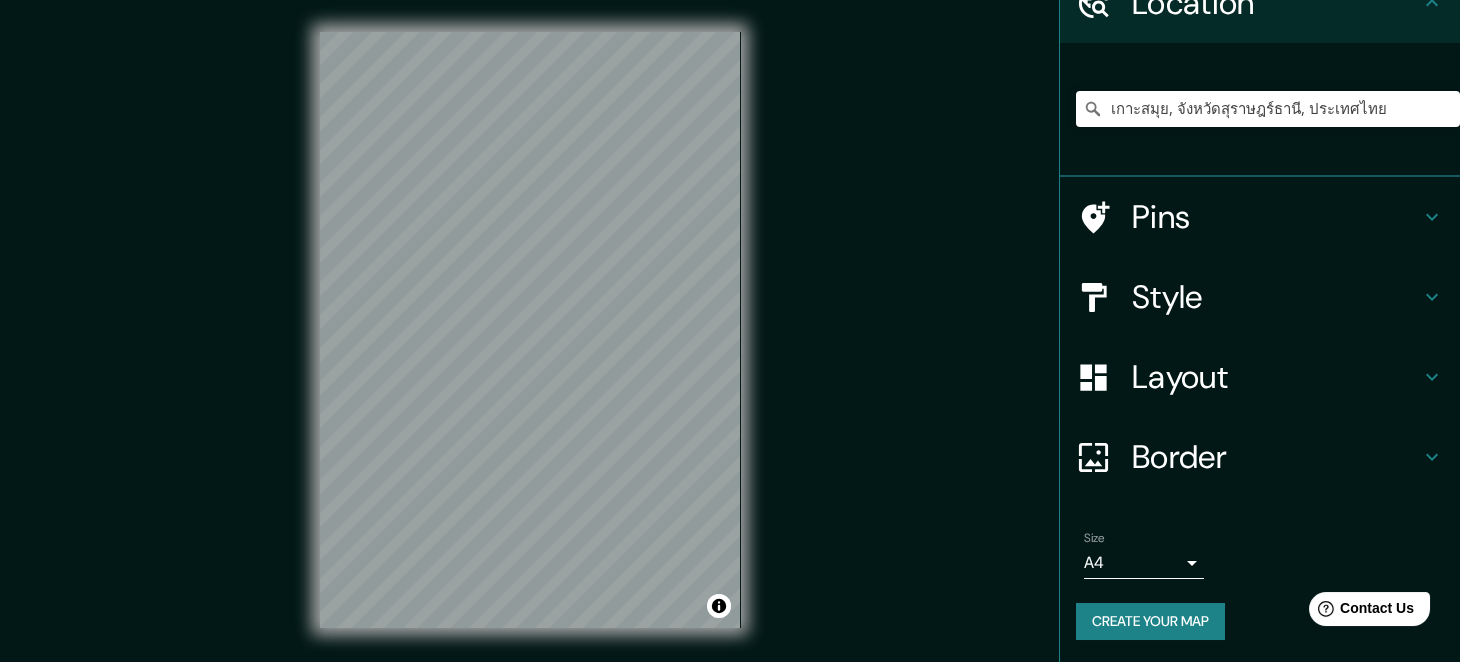 click 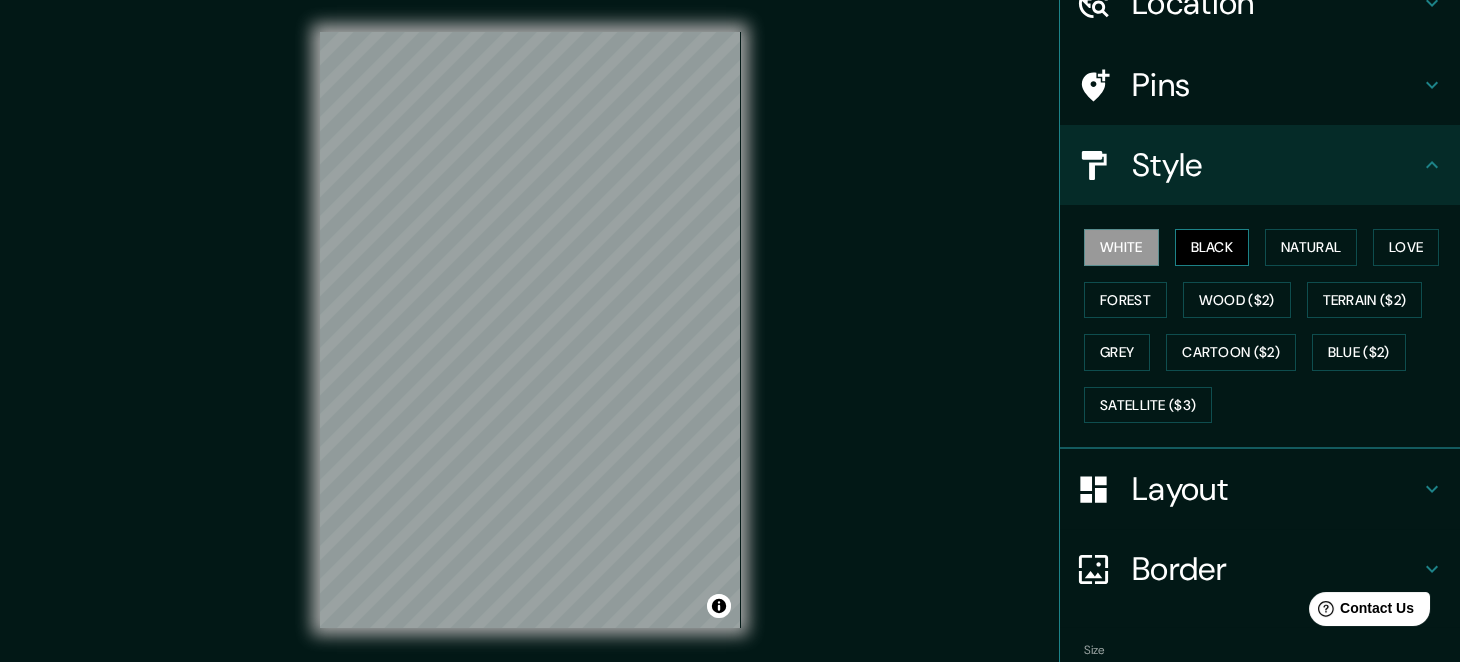 click on "Black" at bounding box center (1212, 247) 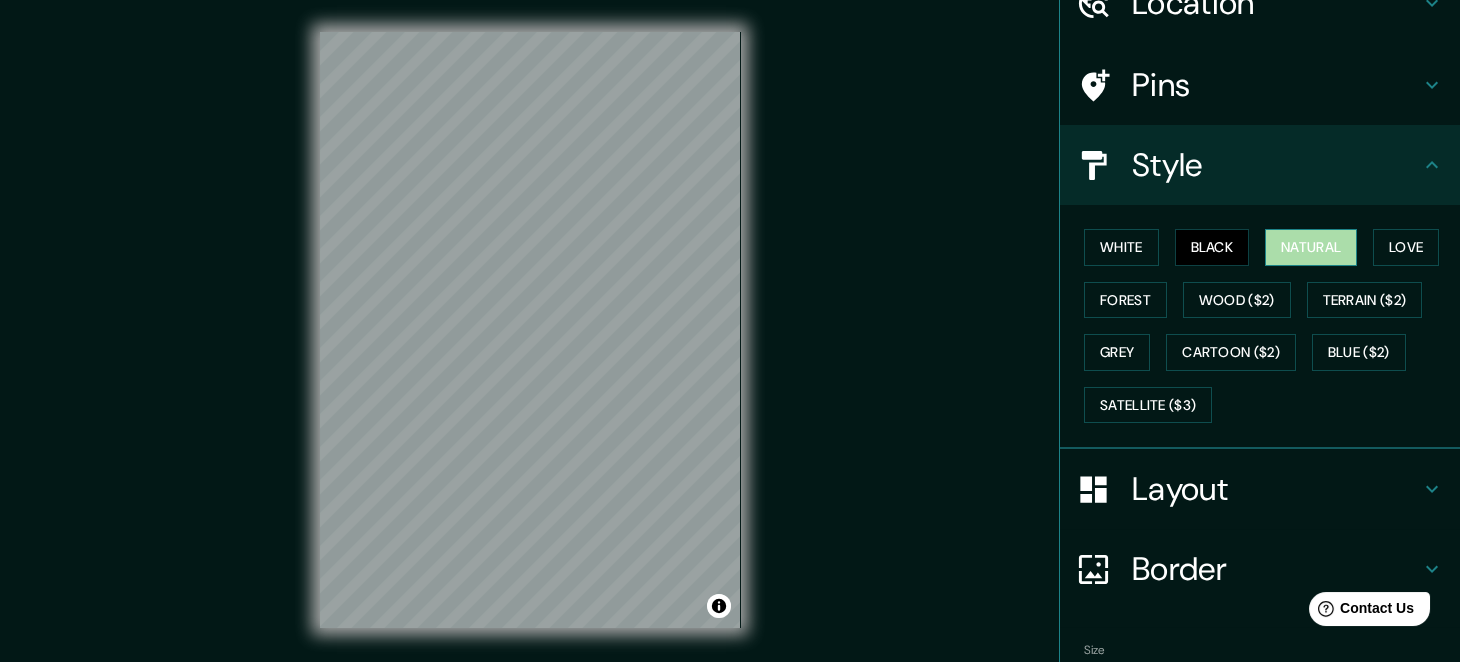 click on "Natural" at bounding box center [1311, 247] 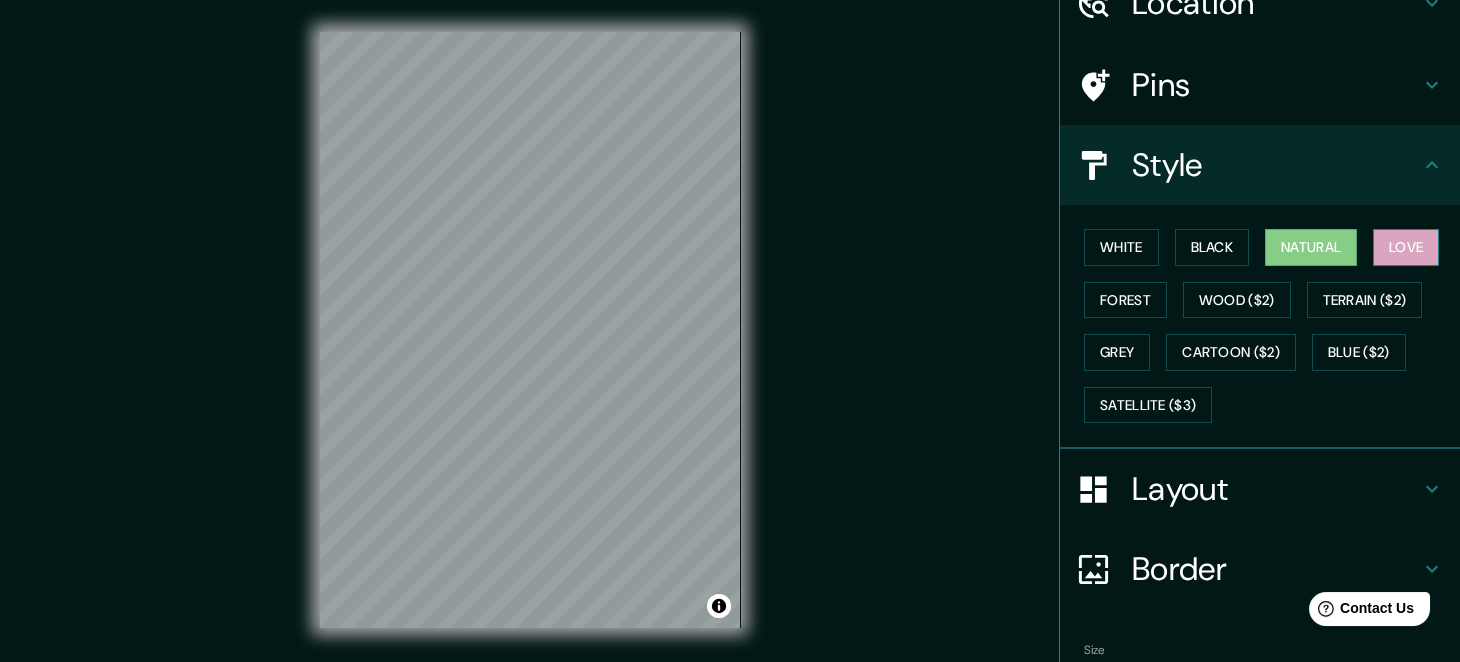 click on "Love" at bounding box center (1406, 247) 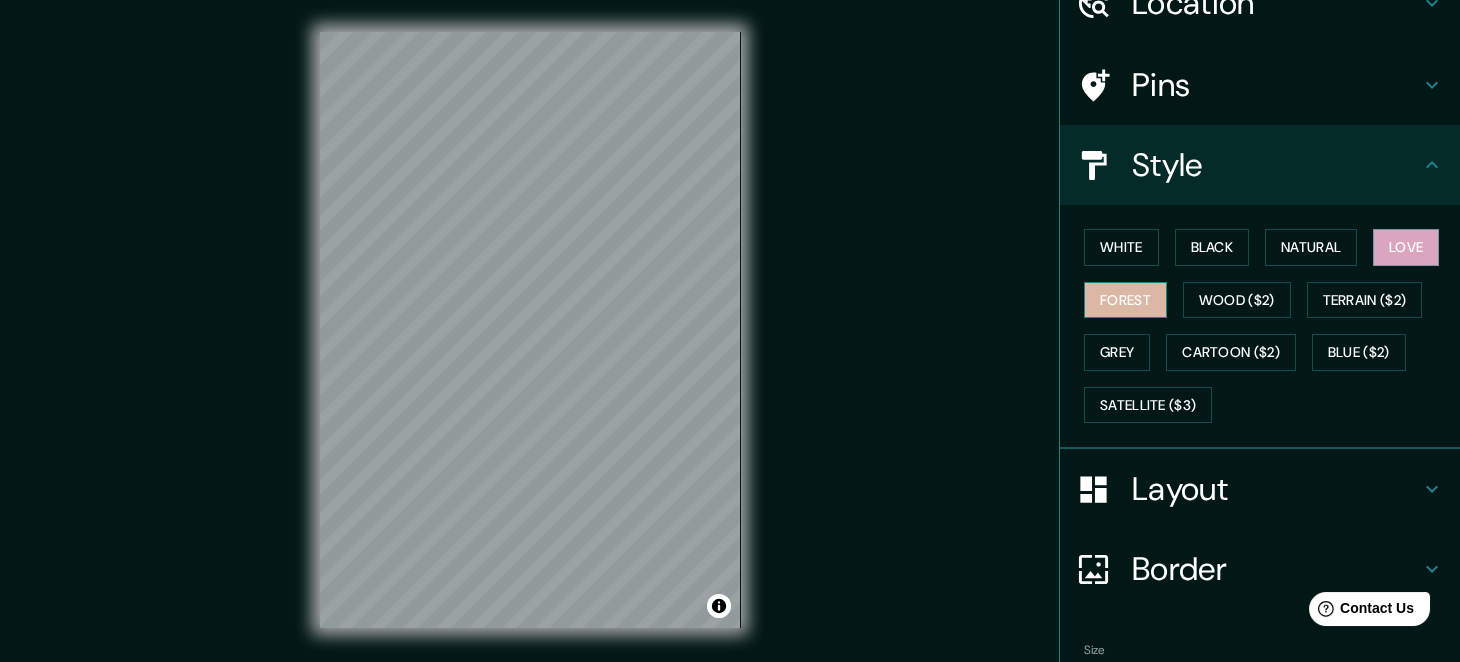 click on "Forest" at bounding box center (1125, 300) 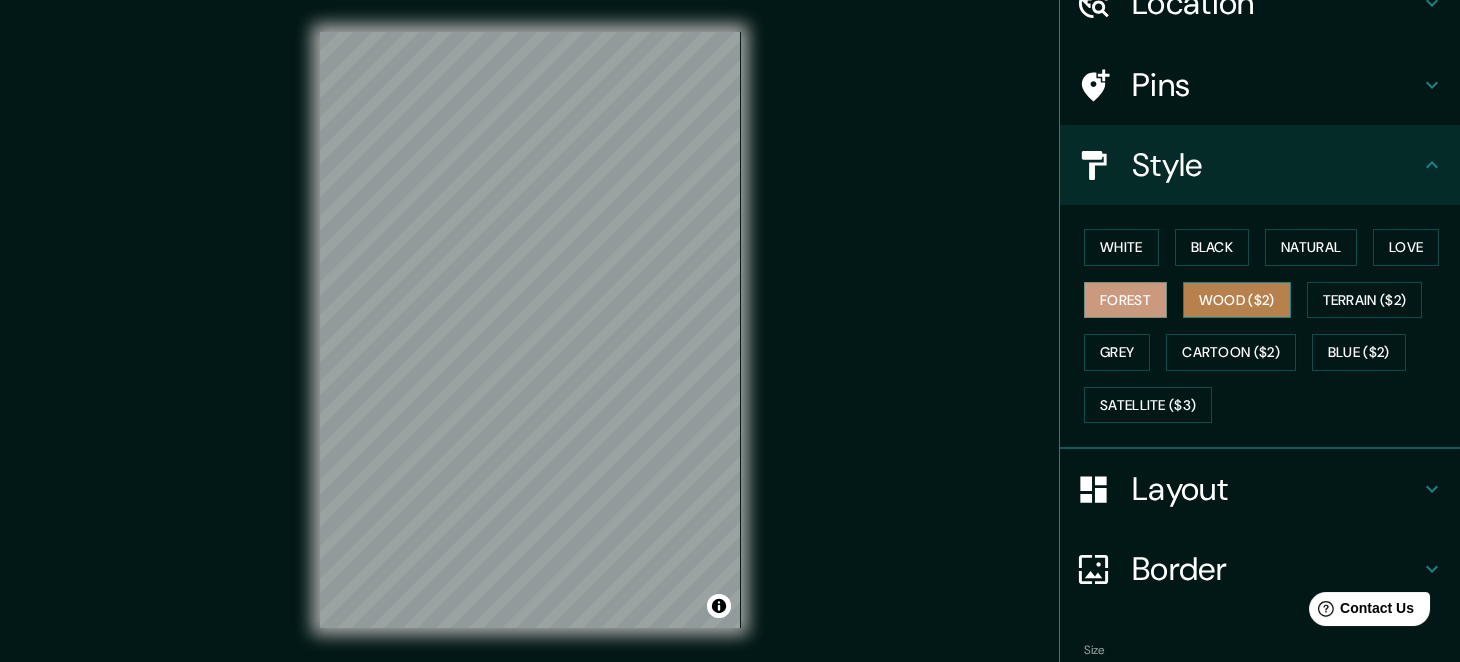 click on "Wood ($2)" at bounding box center (1237, 300) 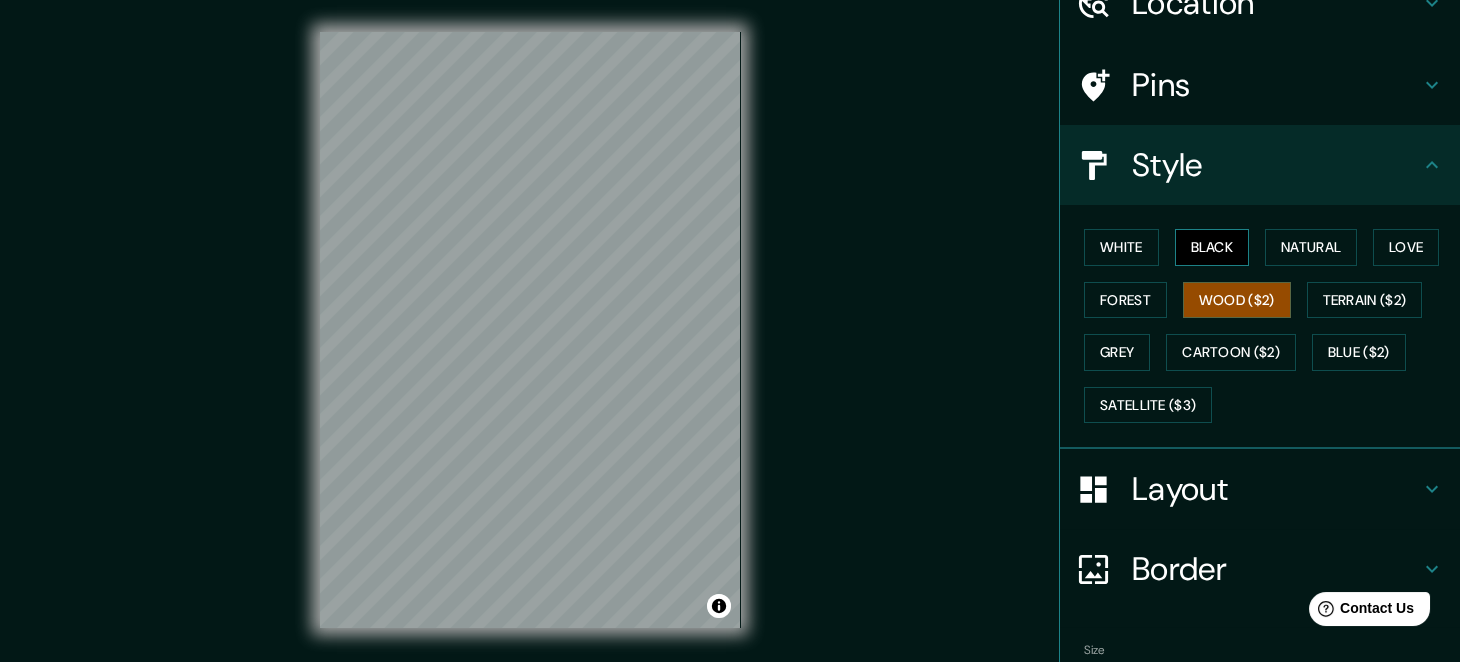 click on "Black" at bounding box center (1212, 247) 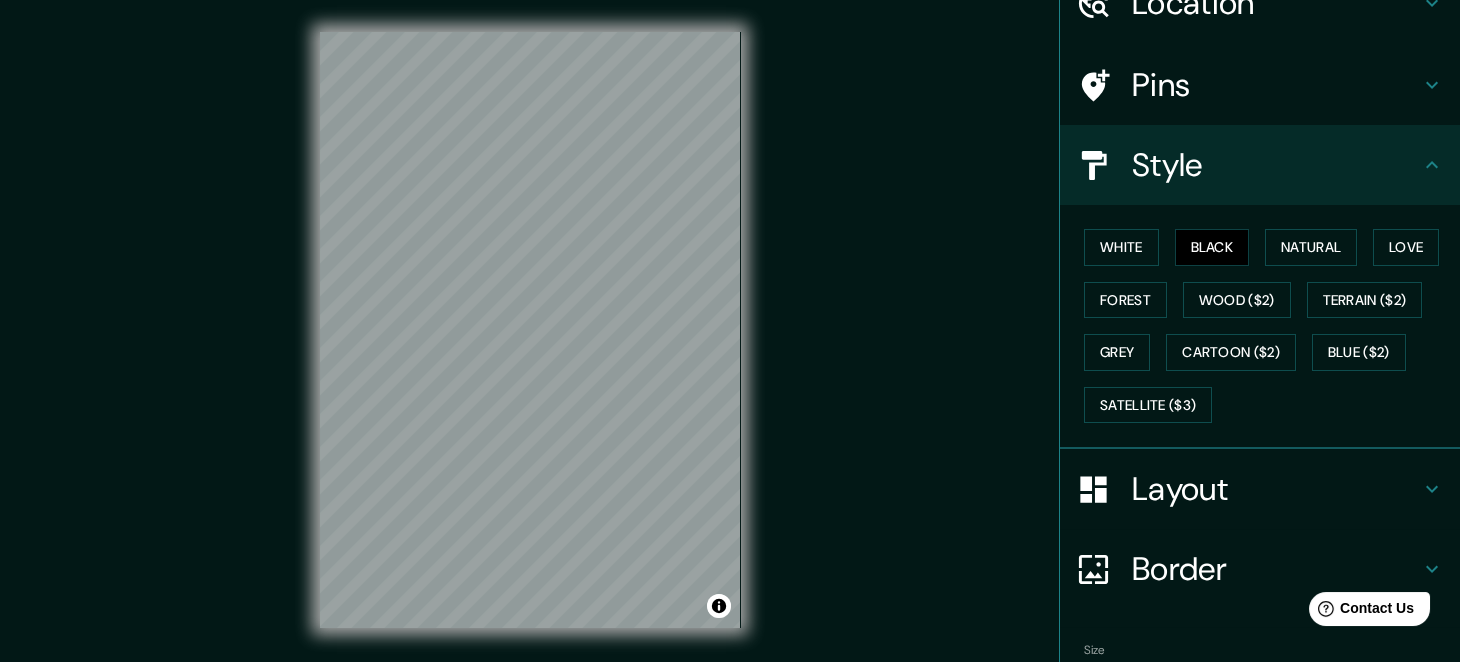 click on "White Black Natural Love Forest Wood ($2) Terrain ($2) Grey Cartoon ($2) Blue ($2) Satellite ($3)" at bounding box center [1268, 326] 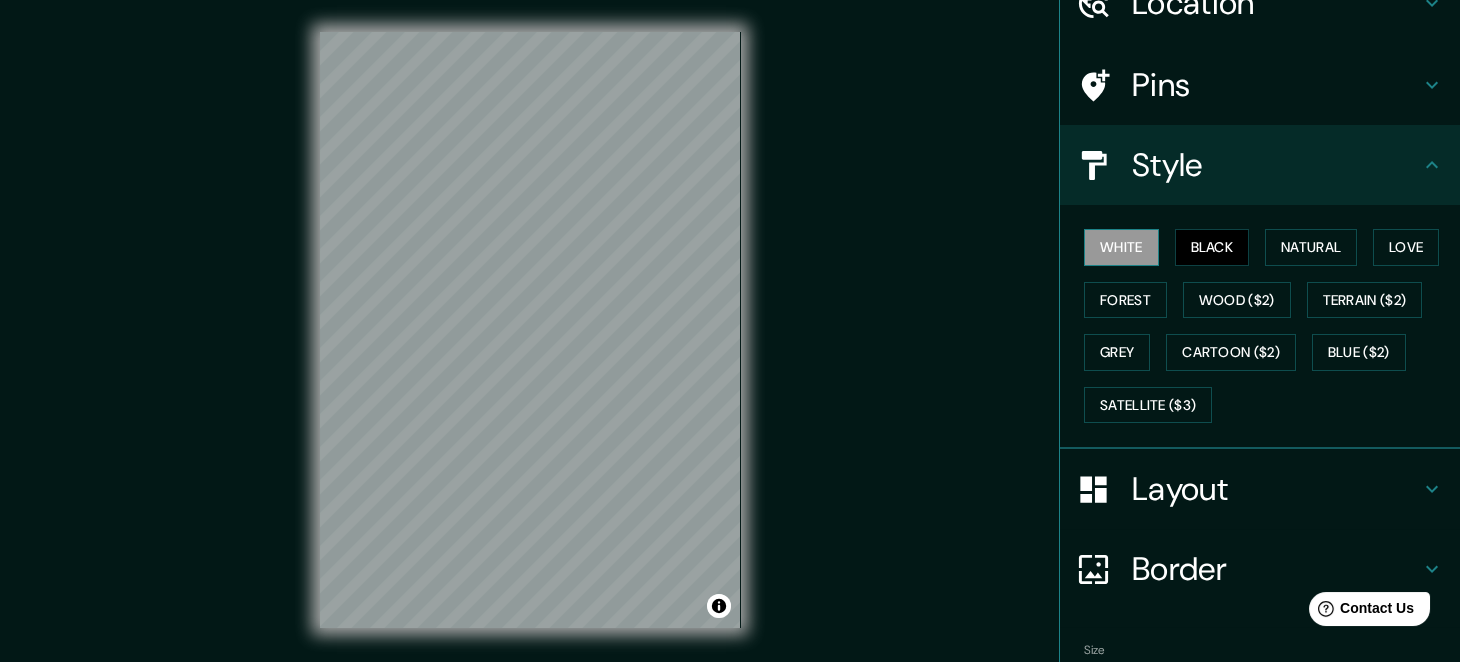 click on "White" at bounding box center [1121, 247] 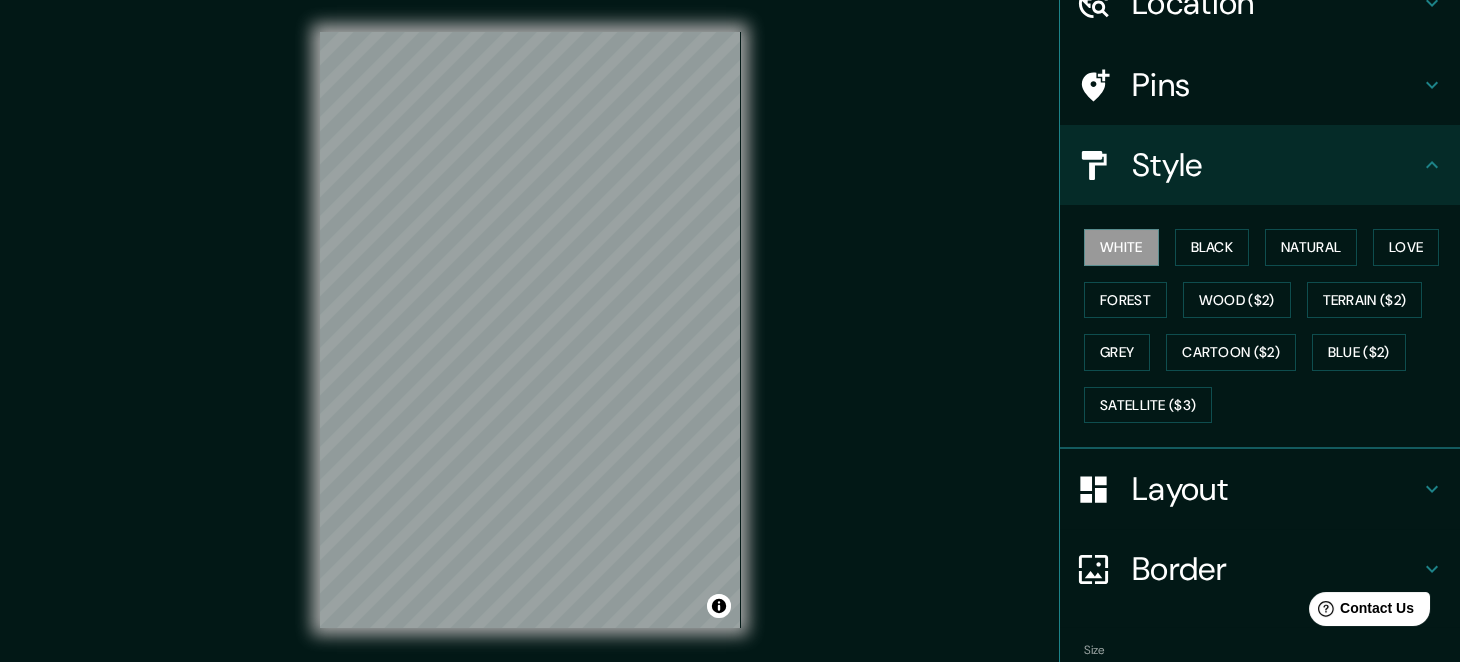 click on "Style" at bounding box center (1260, 165) 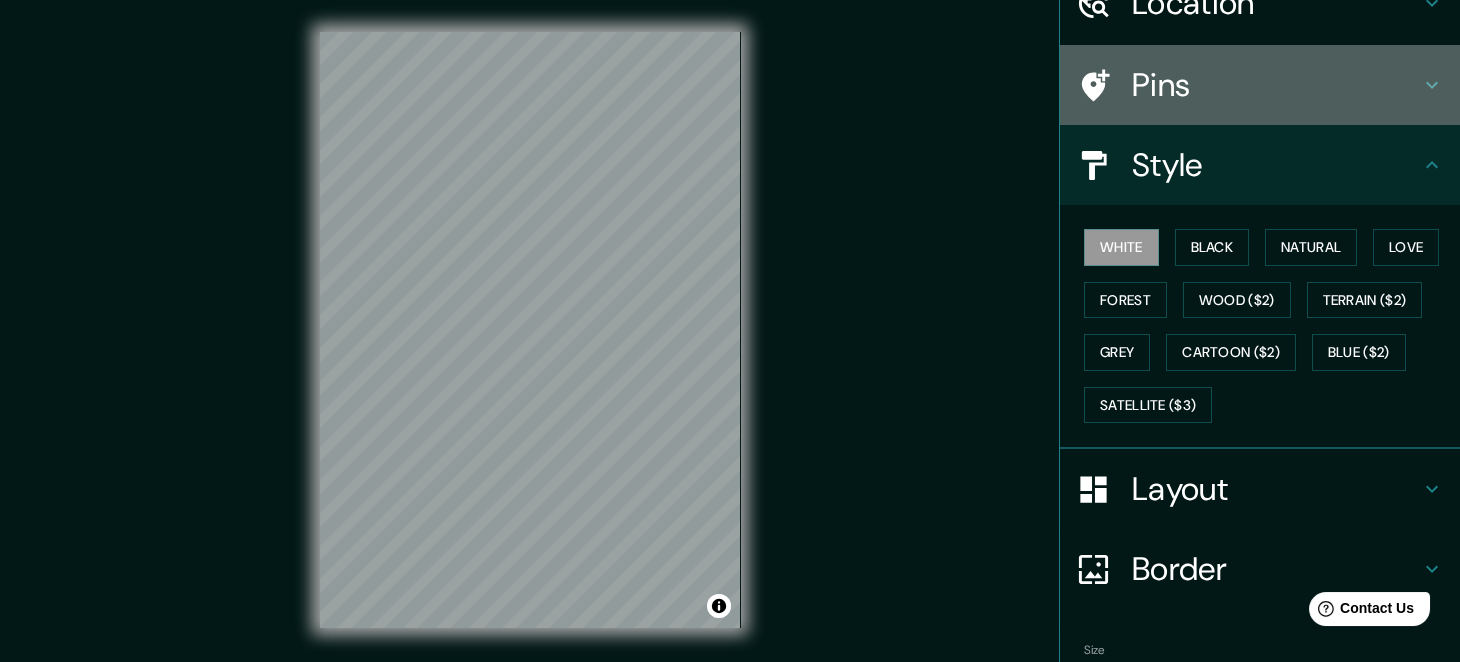 click on "Pins" at bounding box center (1276, 85) 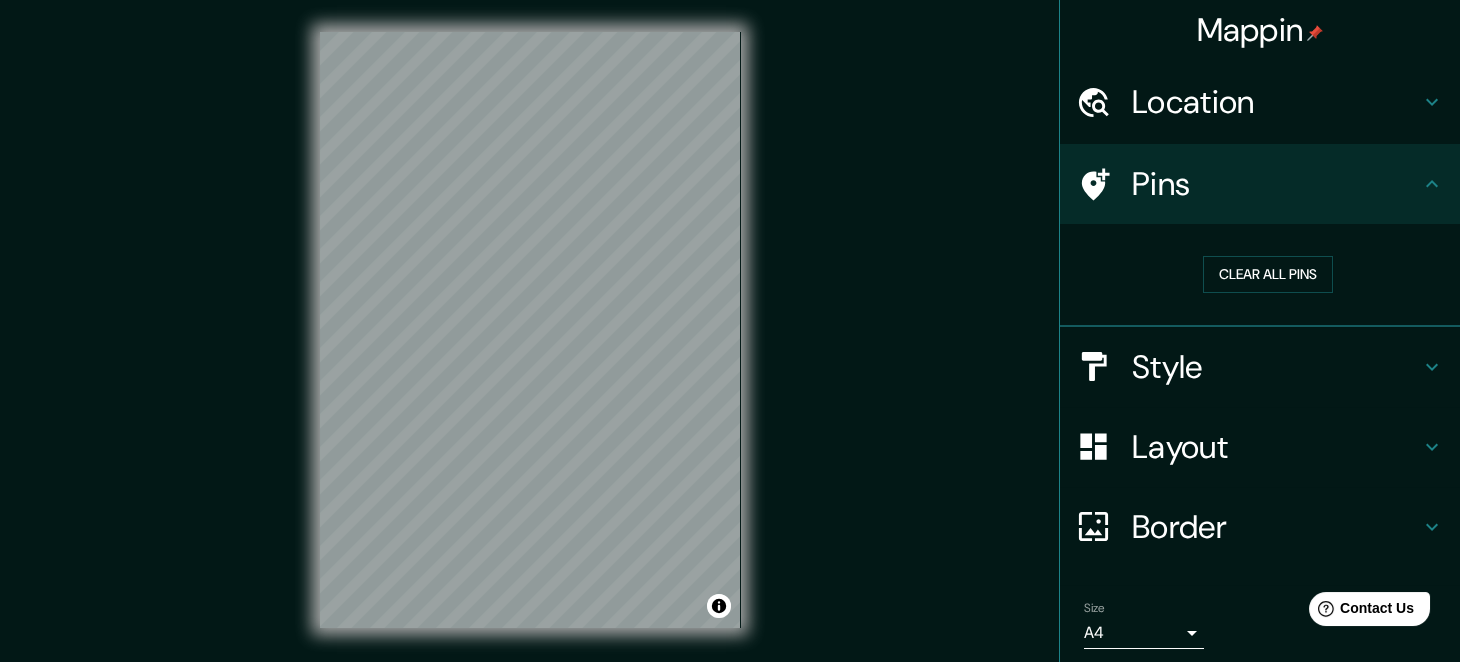 scroll, scrollTop: 0, scrollLeft: 0, axis: both 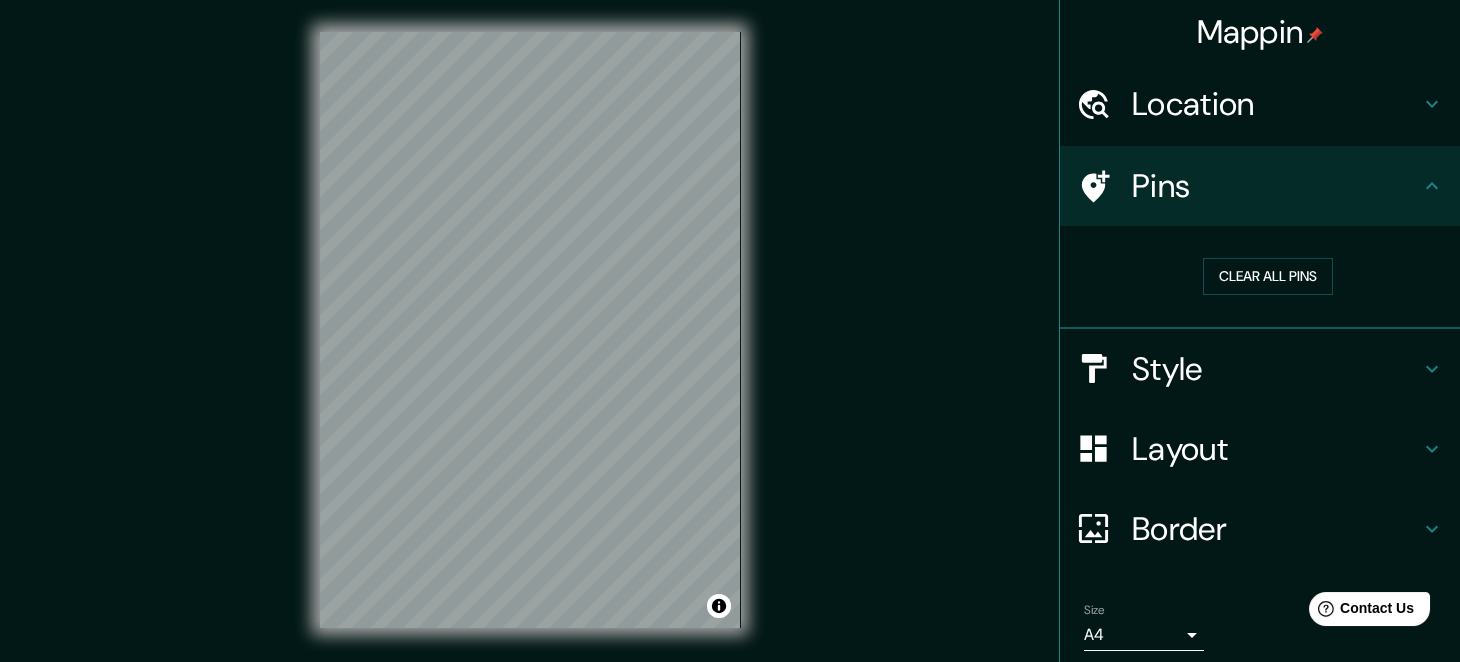click on "Location" at bounding box center [1260, 104] 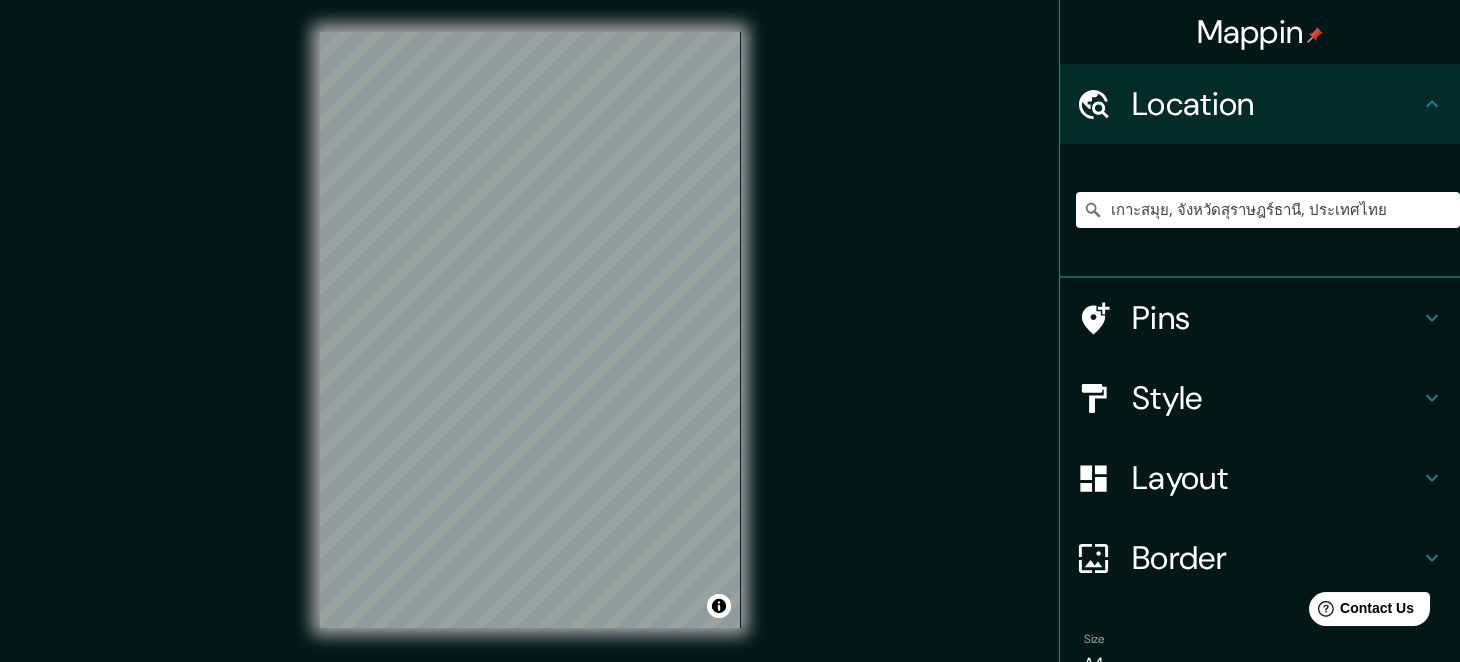 click on "Pins" at bounding box center (1276, 318) 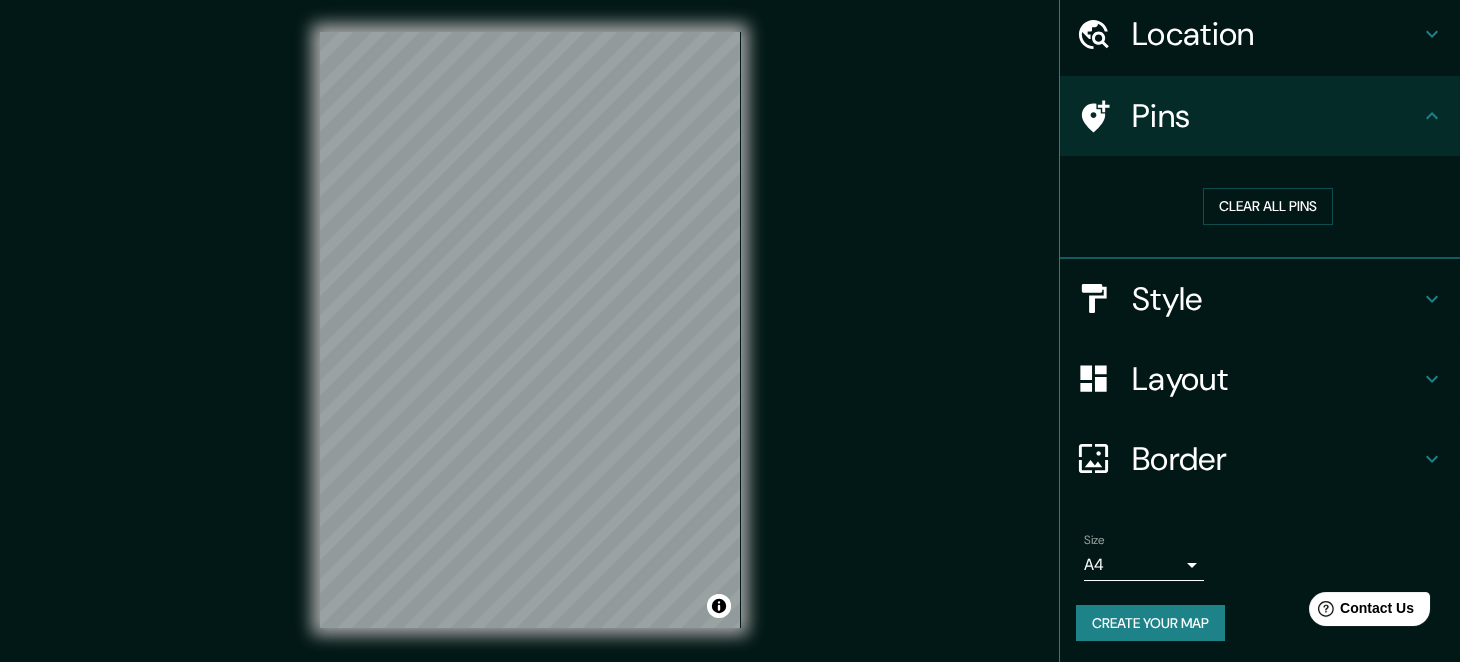 click on "Layout" at bounding box center [1276, 379] 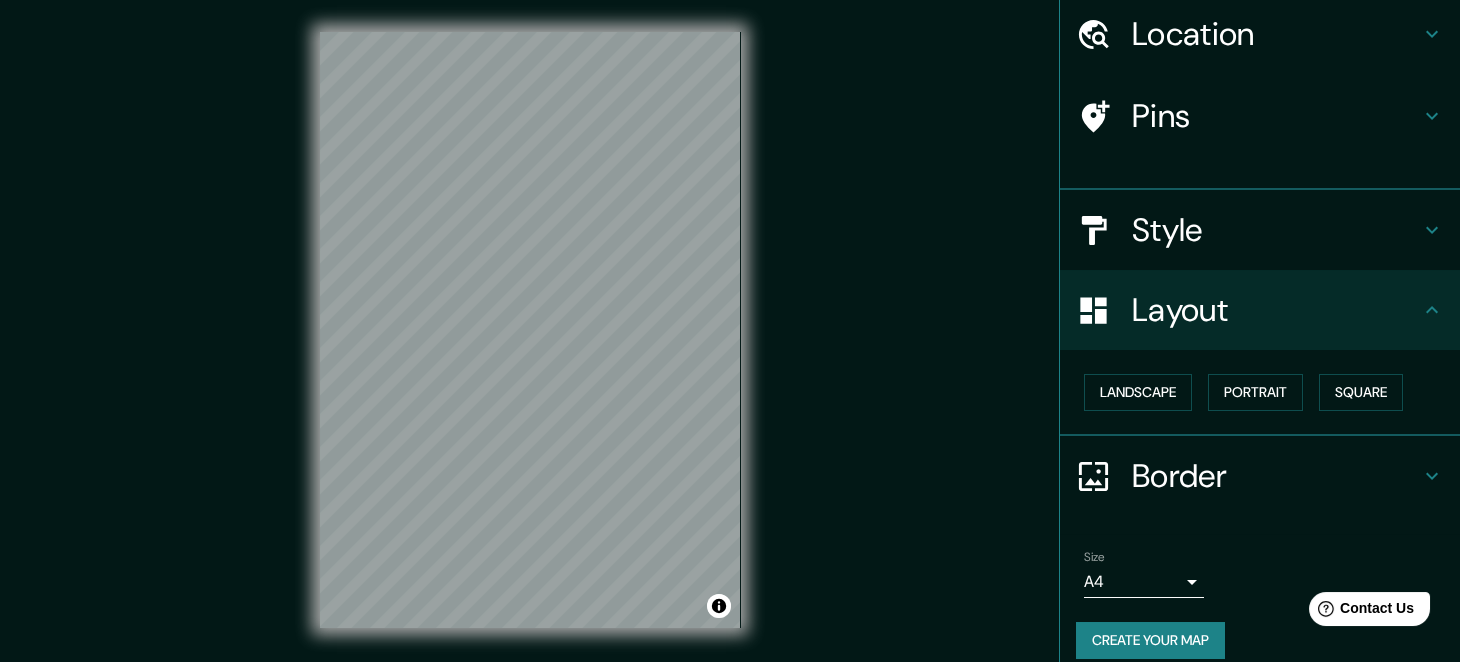 scroll, scrollTop: 55, scrollLeft: 0, axis: vertical 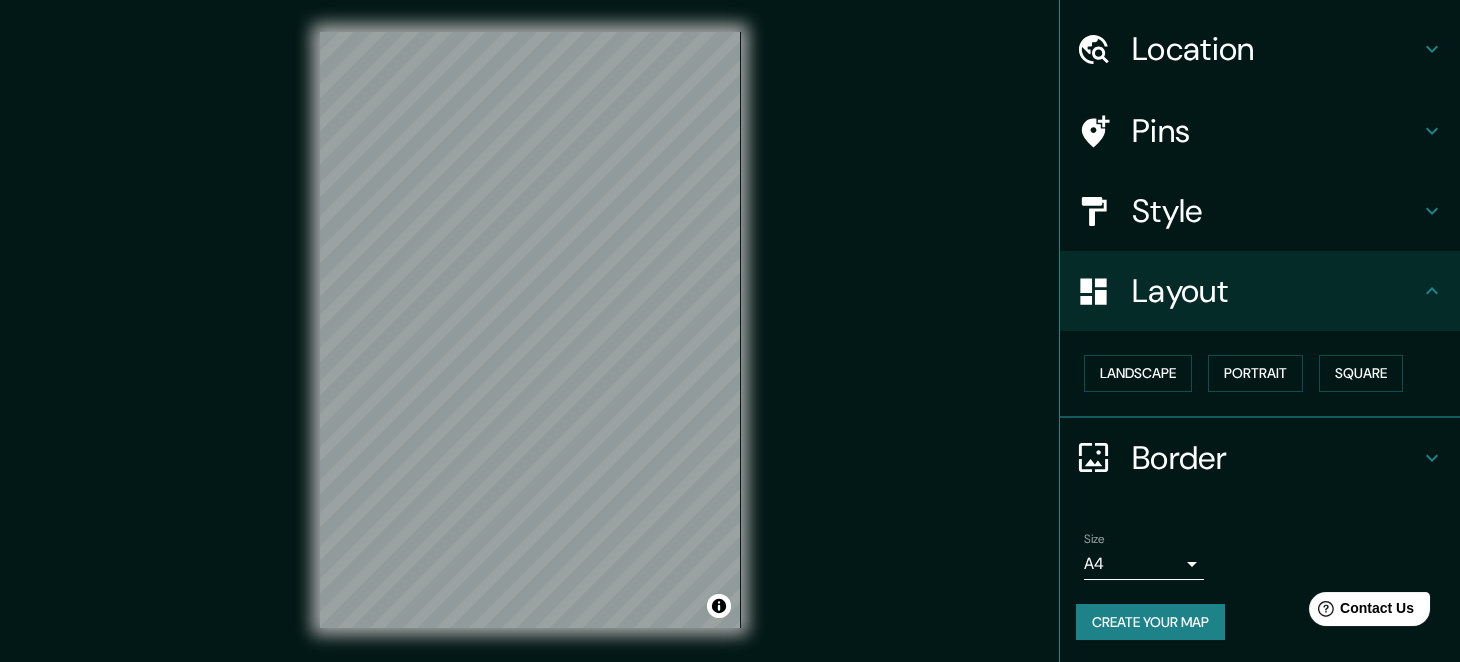 click on "Border" at bounding box center [1276, 458] 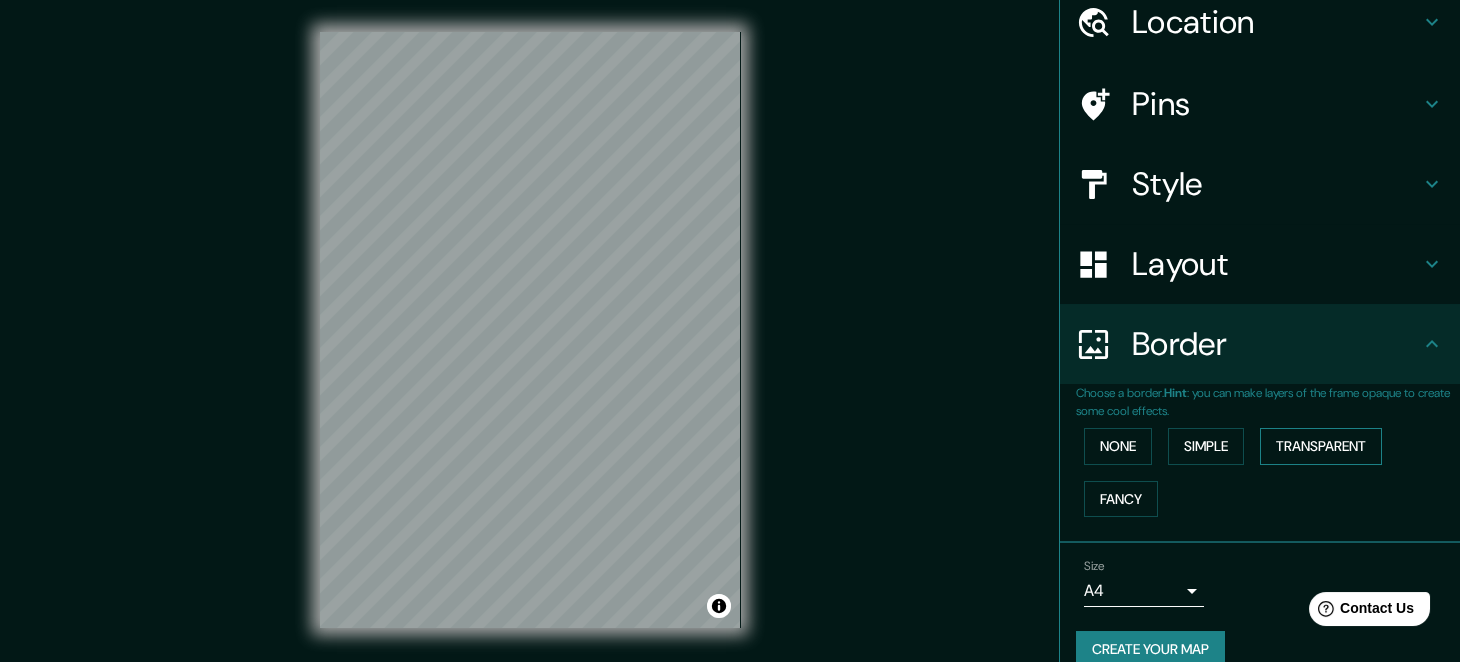 scroll, scrollTop: 109, scrollLeft: 0, axis: vertical 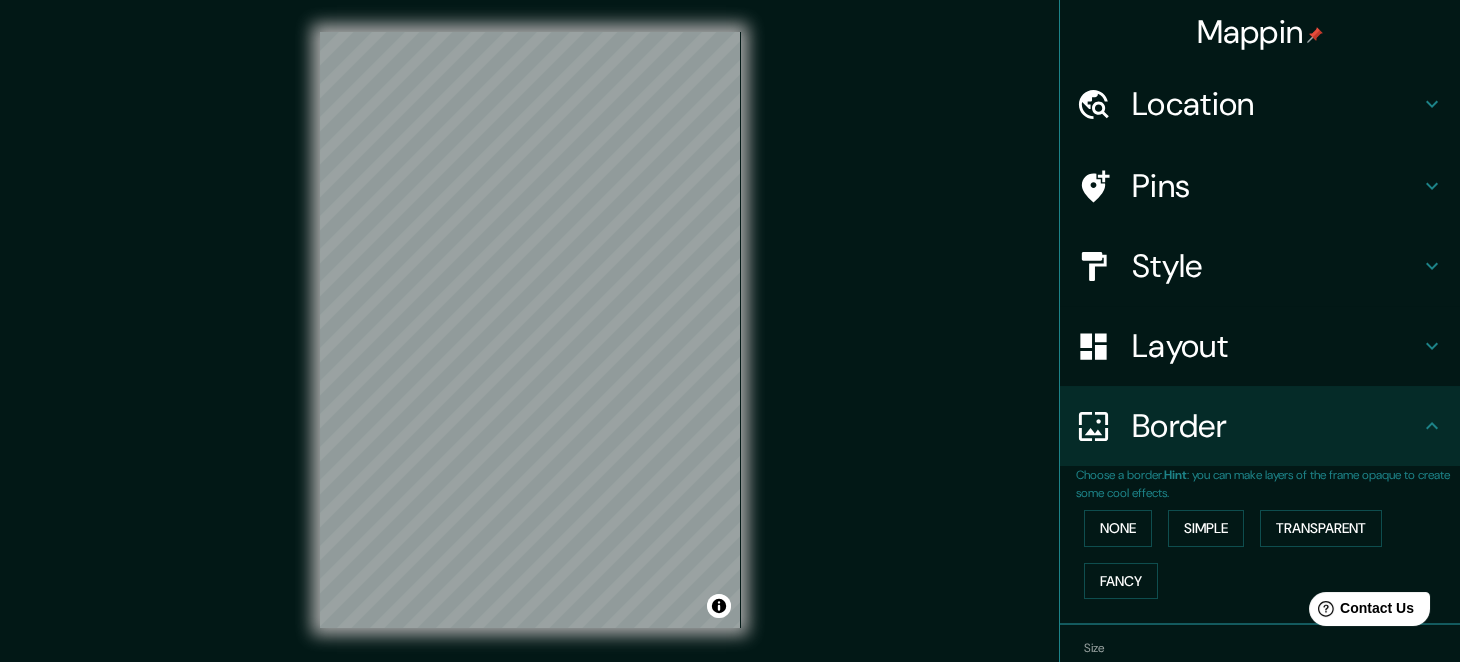 click on "Layout" at bounding box center [1276, 346] 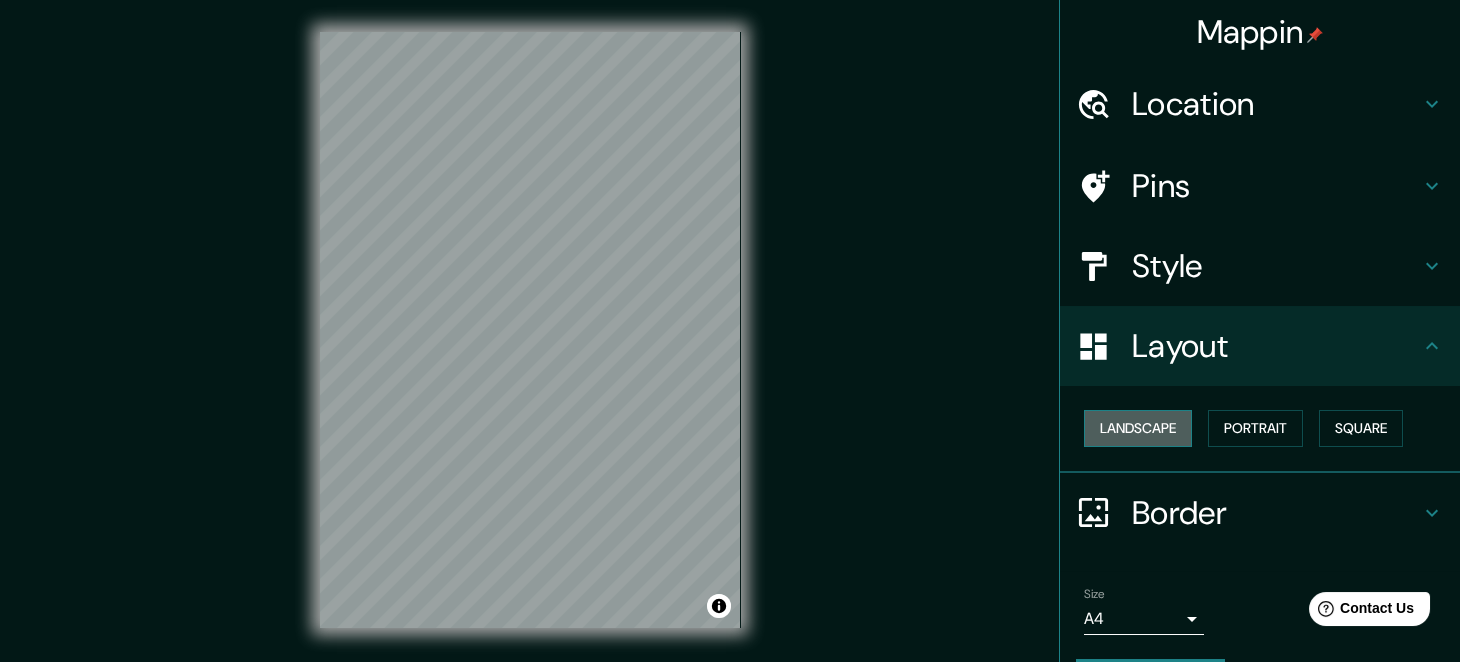 click on "Landscape" at bounding box center [1138, 428] 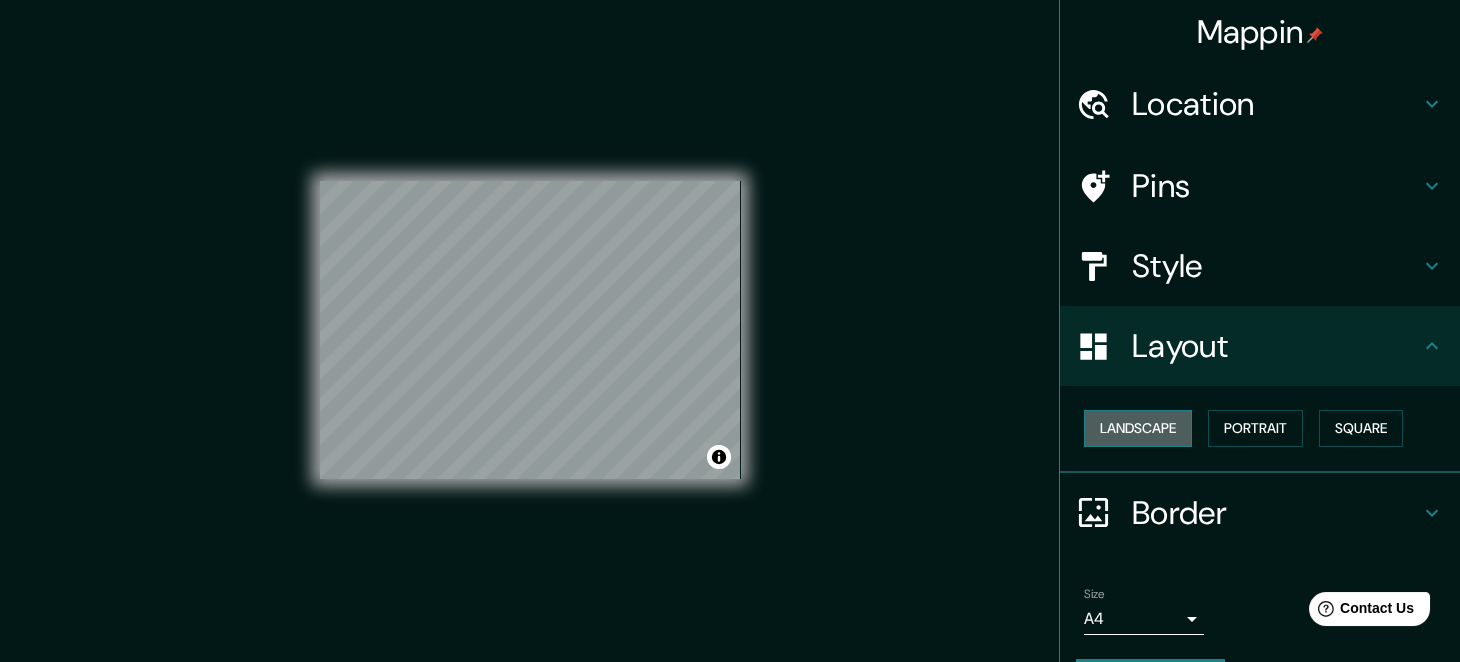 click on "Landscape" at bounding box center [1138, 428] 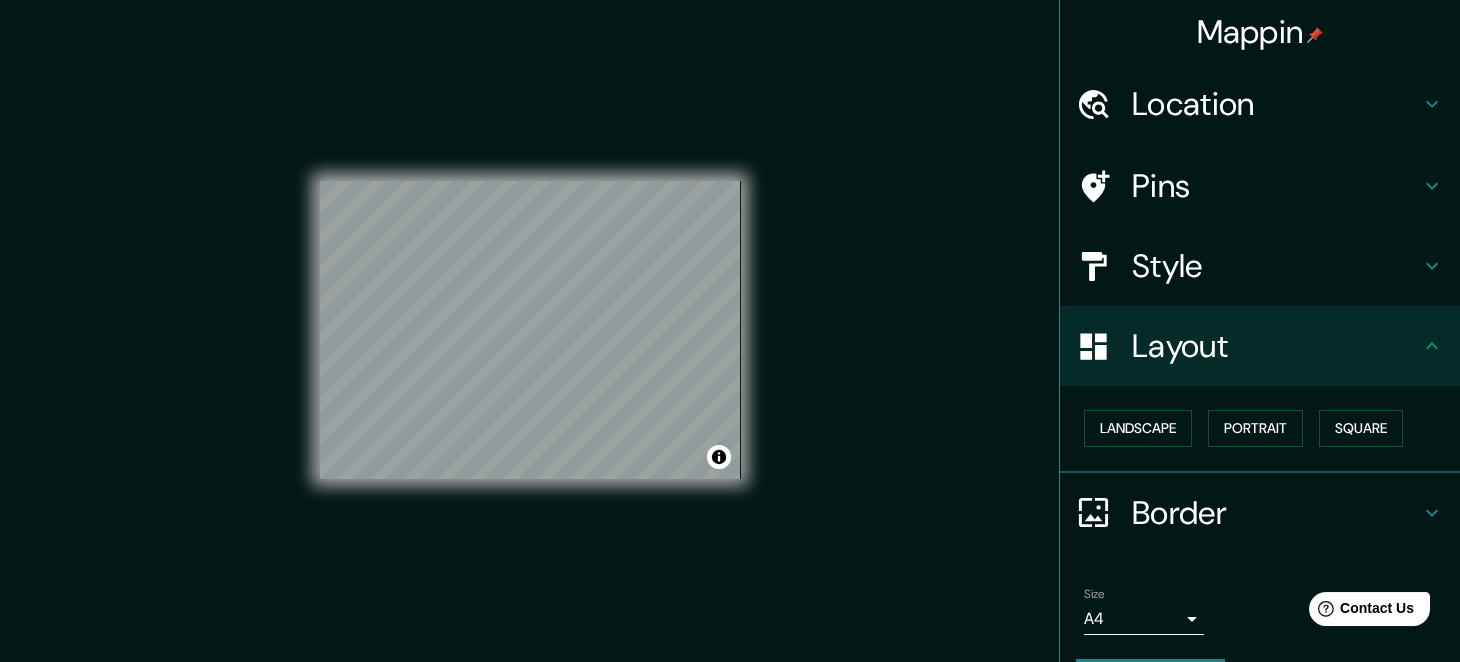 click on "Layout" at bounding box center [1276, 346] 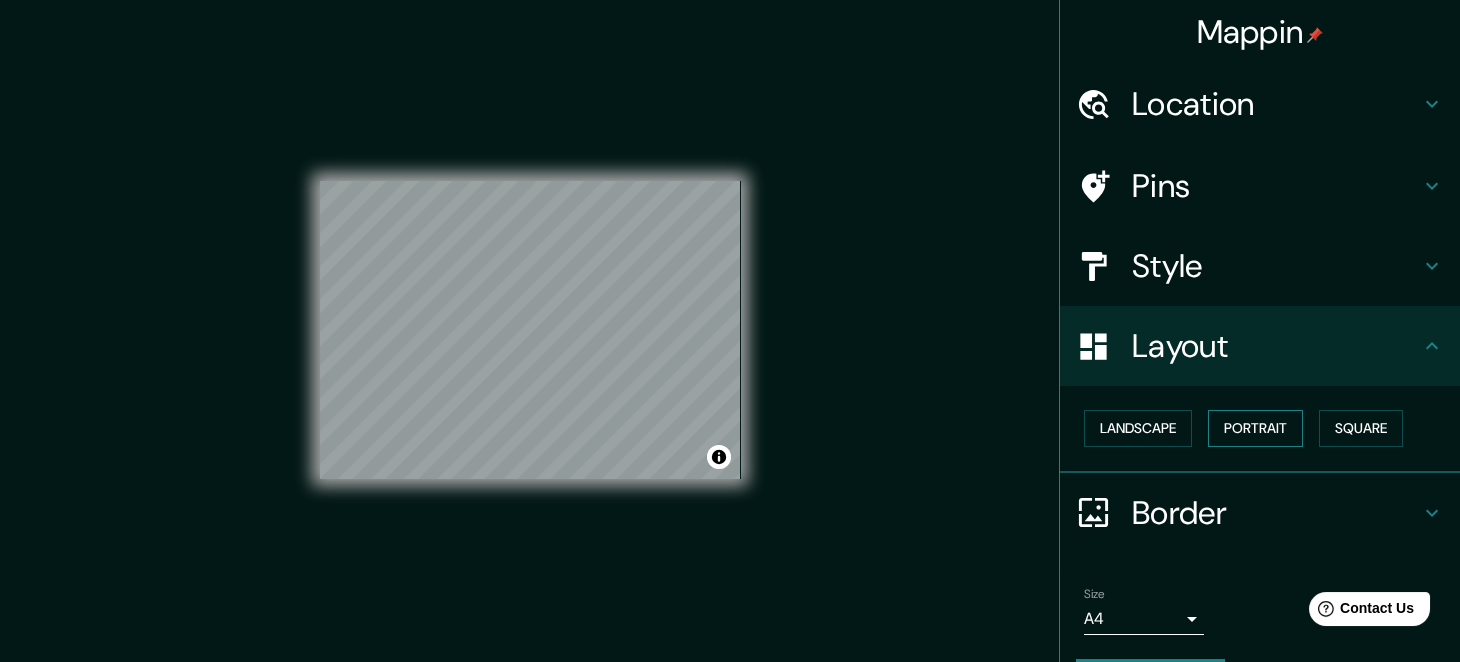 click on "Portrait" at bounding box center [1255, 428] 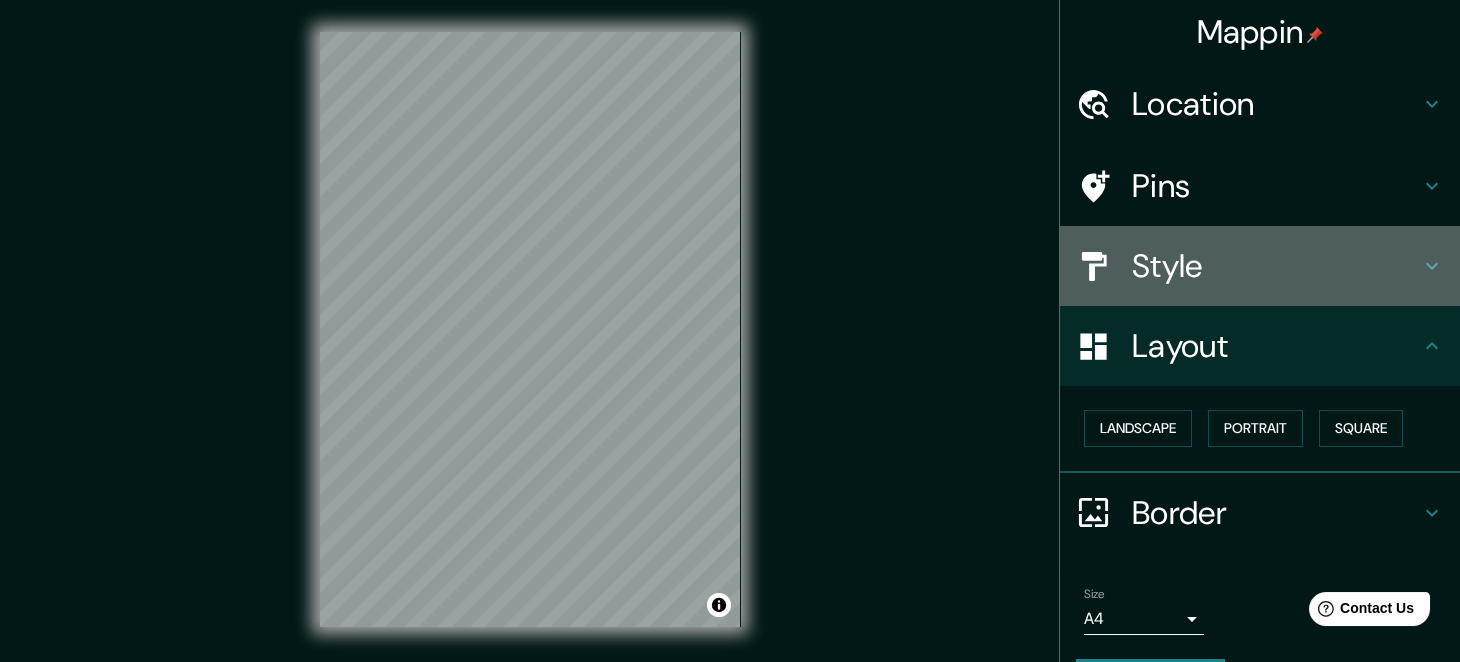 click on "Style" at bounding box center (1276, 266) 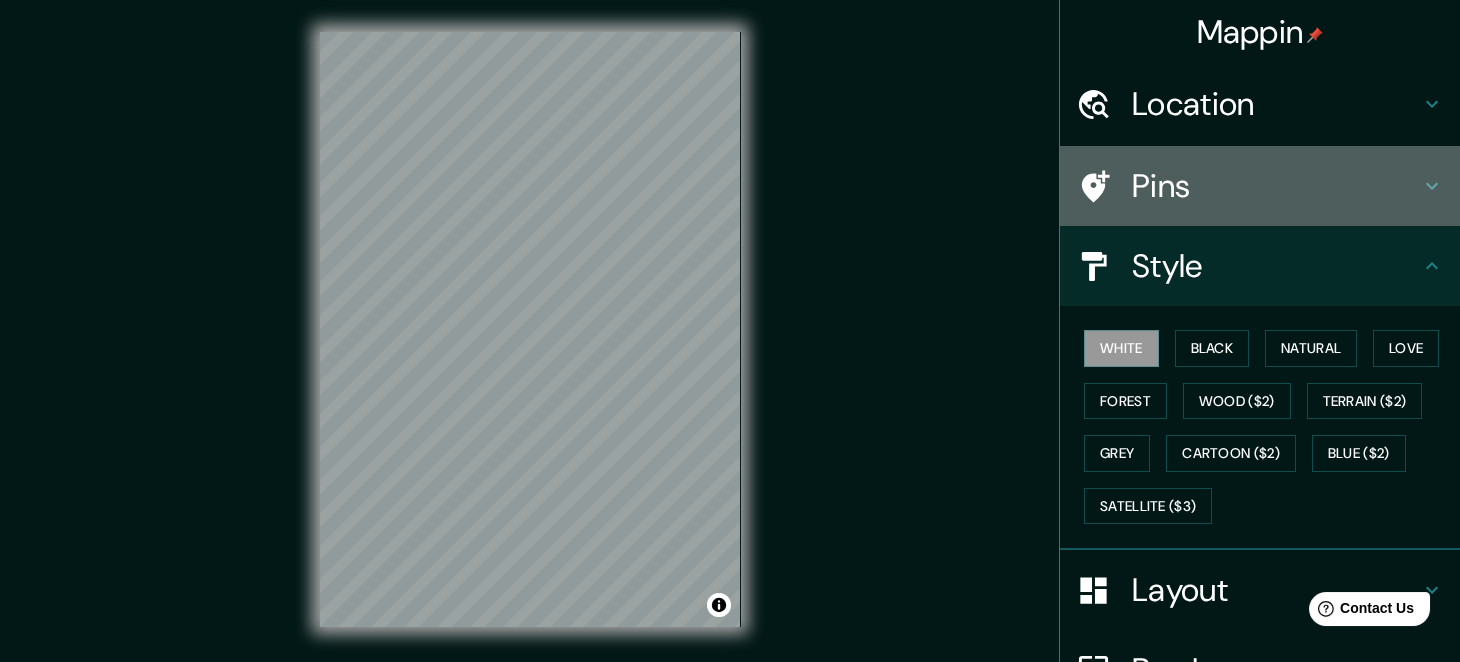 click on "Pins" at bounding box center [1260, 186] 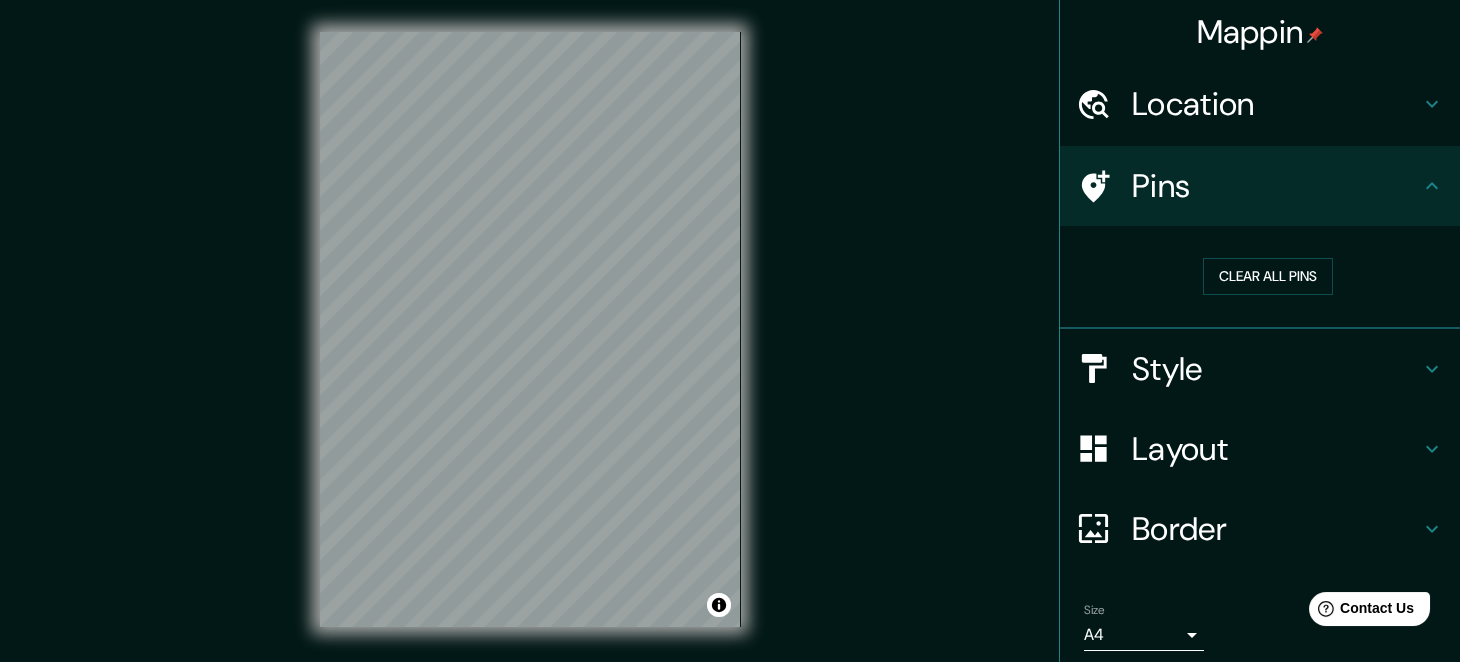 click on "Location" at bounding box center [1276, 104] 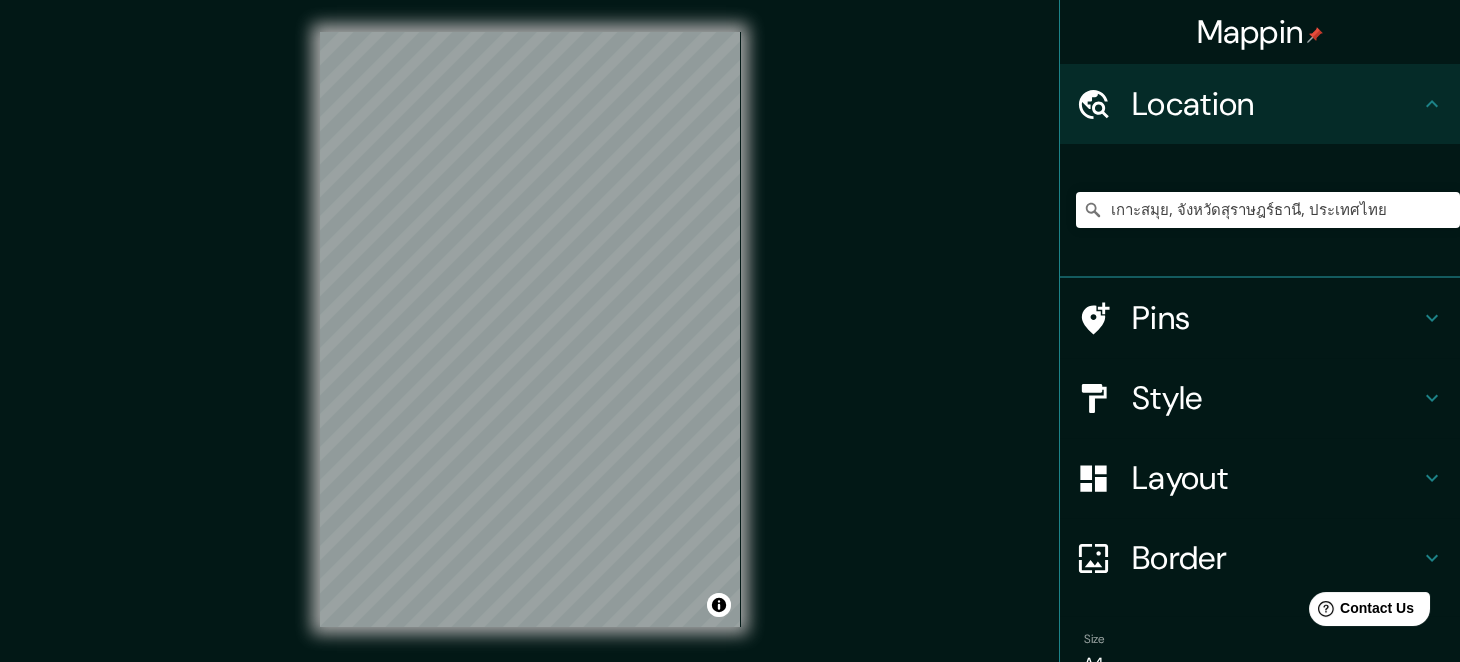 click on "Location" at bounding box center (1276, 104) 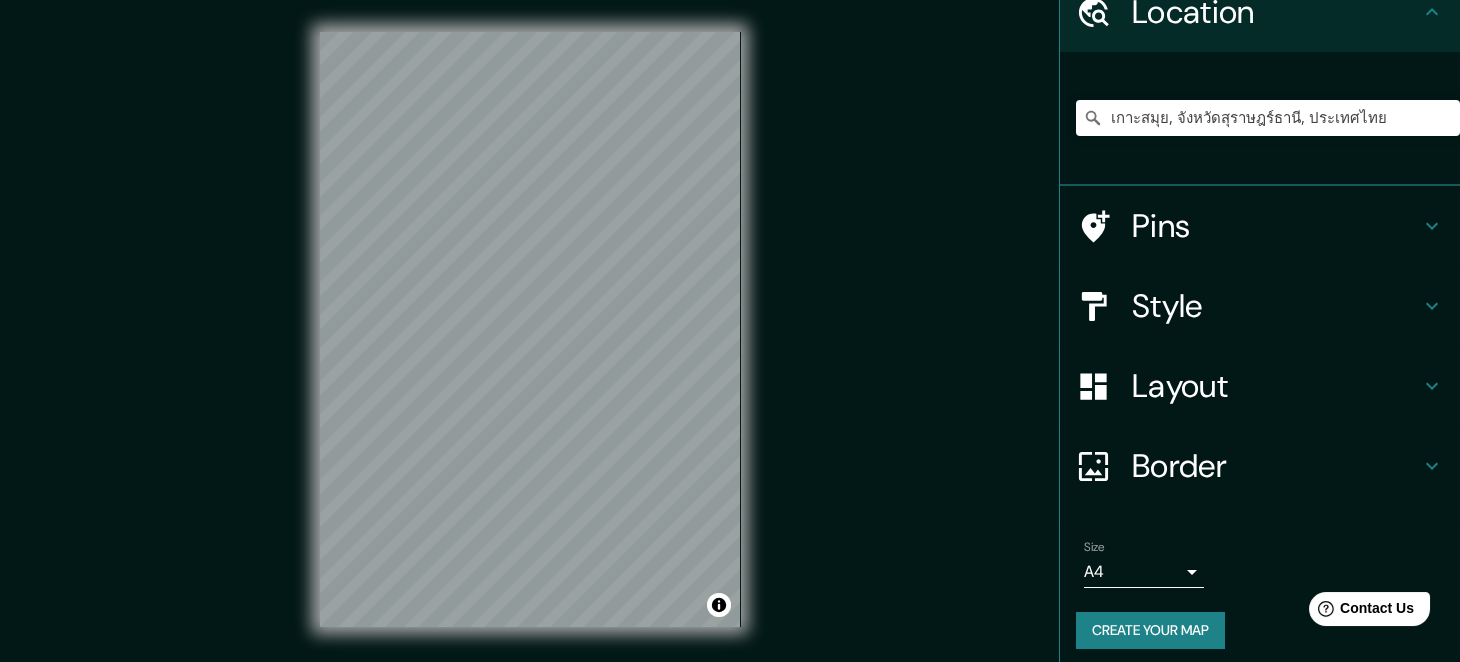 scroll, scrollTop: 101, scrollLeft: 0, axis: vertical 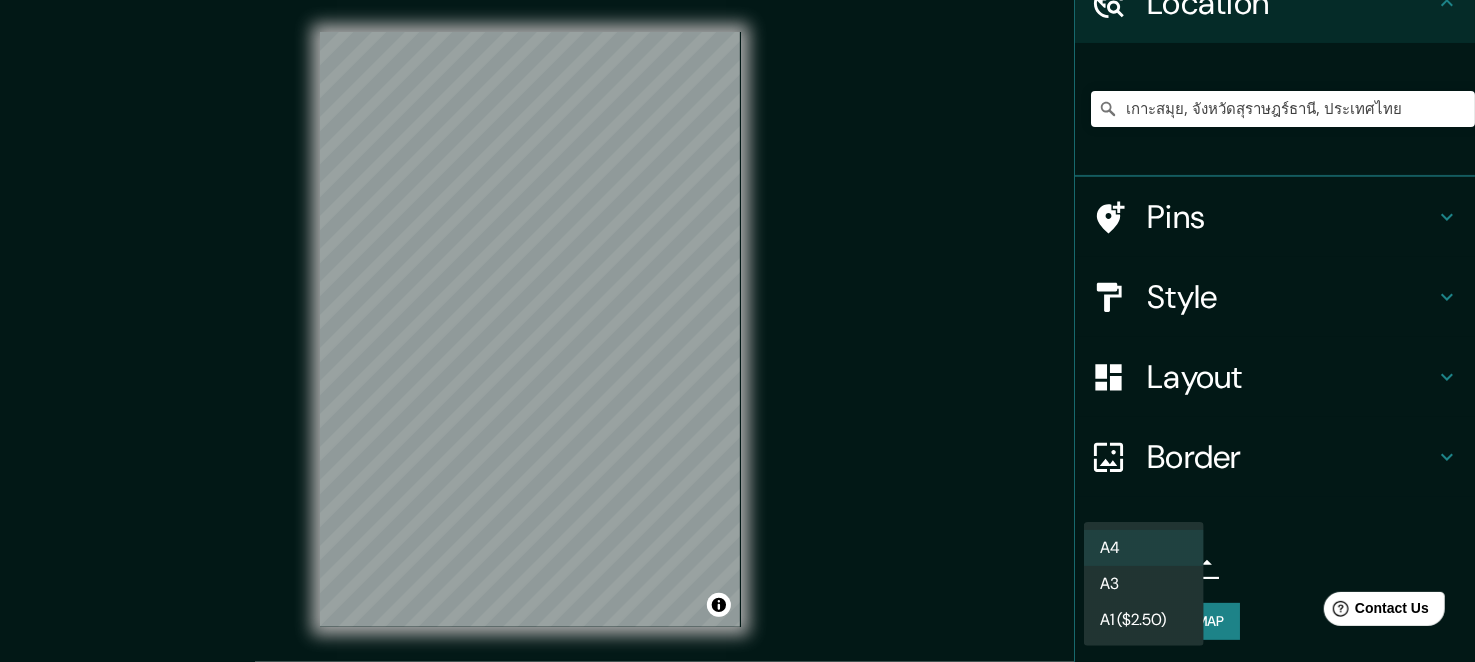 click on "Mappin Location เกาะสมุย, จังหวัดสุราษฎร์ธานี, ประเทศไทย Pins Style Layout Border Choose a border.  Hint : you can make layers of the frame opaque to create some cool effects. None Simple Transparent Fancy Size A4 single Create your map © Mapbox   © OpenStreetMap   Improve this map Any problems, suggestions, or concerns please email    [EMAIL_ADDRESS][DOMAIN_NAME] . . . A4 A3 A1 ($2.50)" at bounding box center [737, 331] 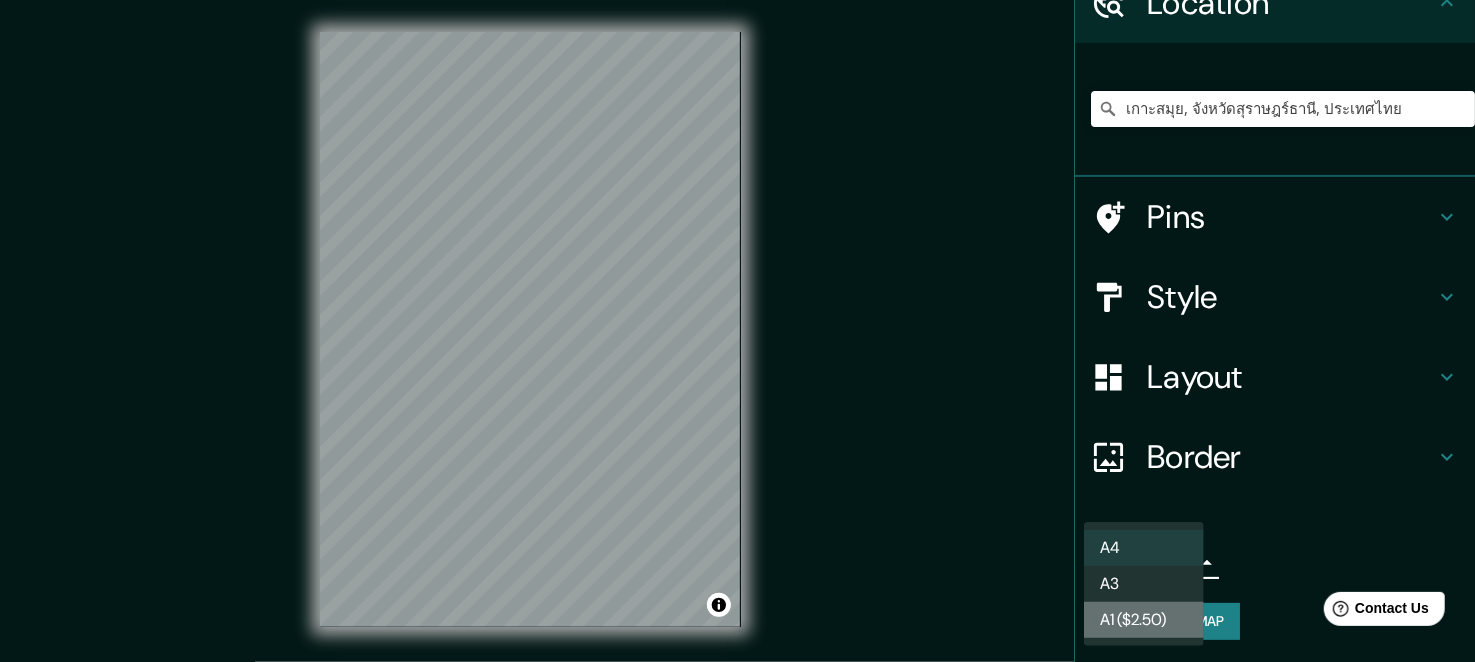 click on "A1 ($2.50)" at bounding box center [1144, 620] 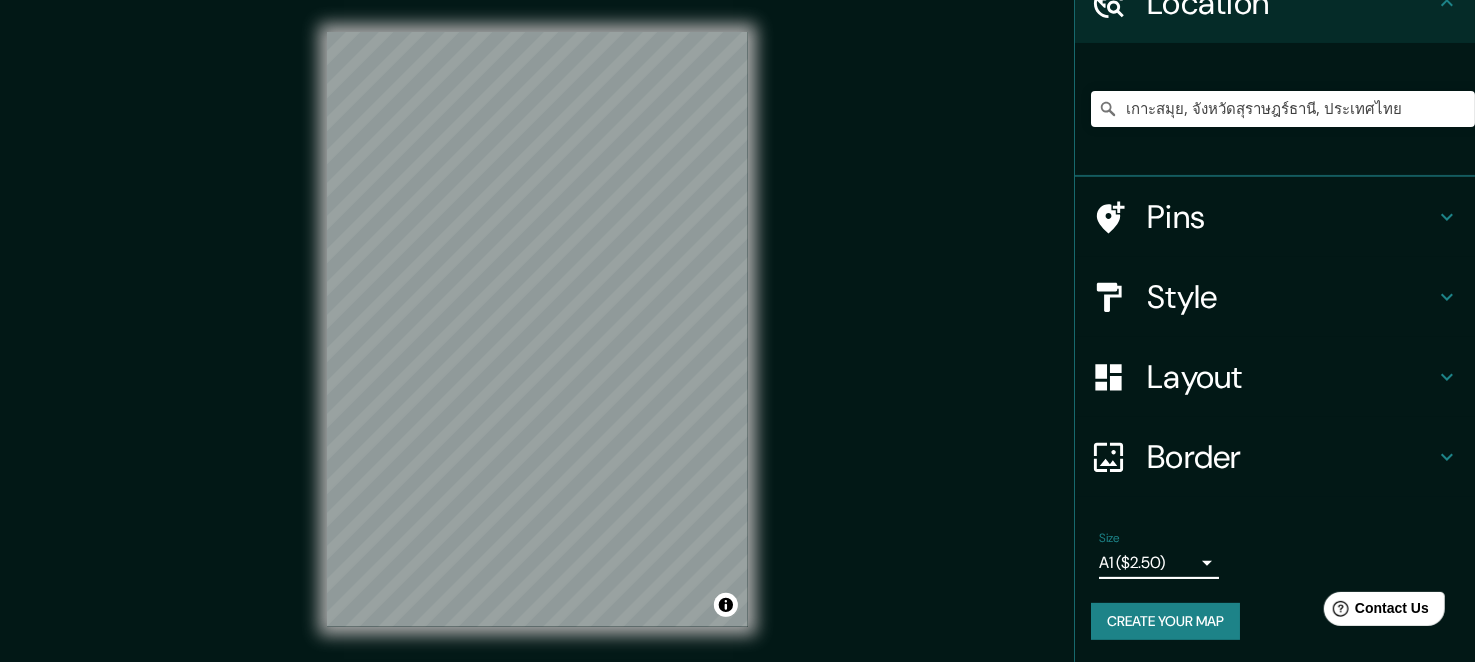 click on "Mappin Location เกาะสมุย, จังหวัดสุราษฎร์ธานี, ประเทศไทย Pins Style Layout Border Choose a border.  Hint : you can make layers of the frame opaque to create some cool effects. None Simple Transparent Fancy Size A1 ($2.50) a3 Create your map © Mapbox   © OpenStreetMap   Improve this map Any problems, suggestions, or concerns please email    [EMAIL_ADDRESS][DOMAIN_NAME] . . ." at bounding box center (737, 331) 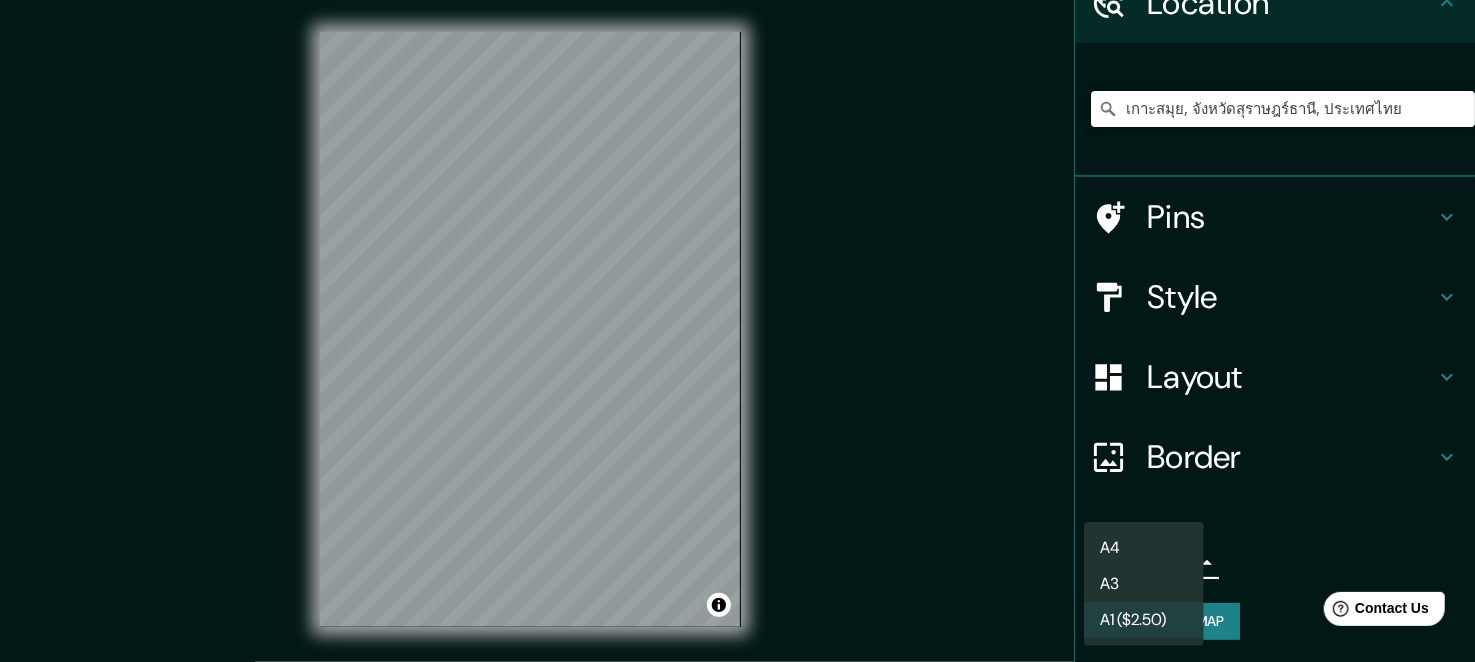 click on "A3" at bounding box center [1144, 584] 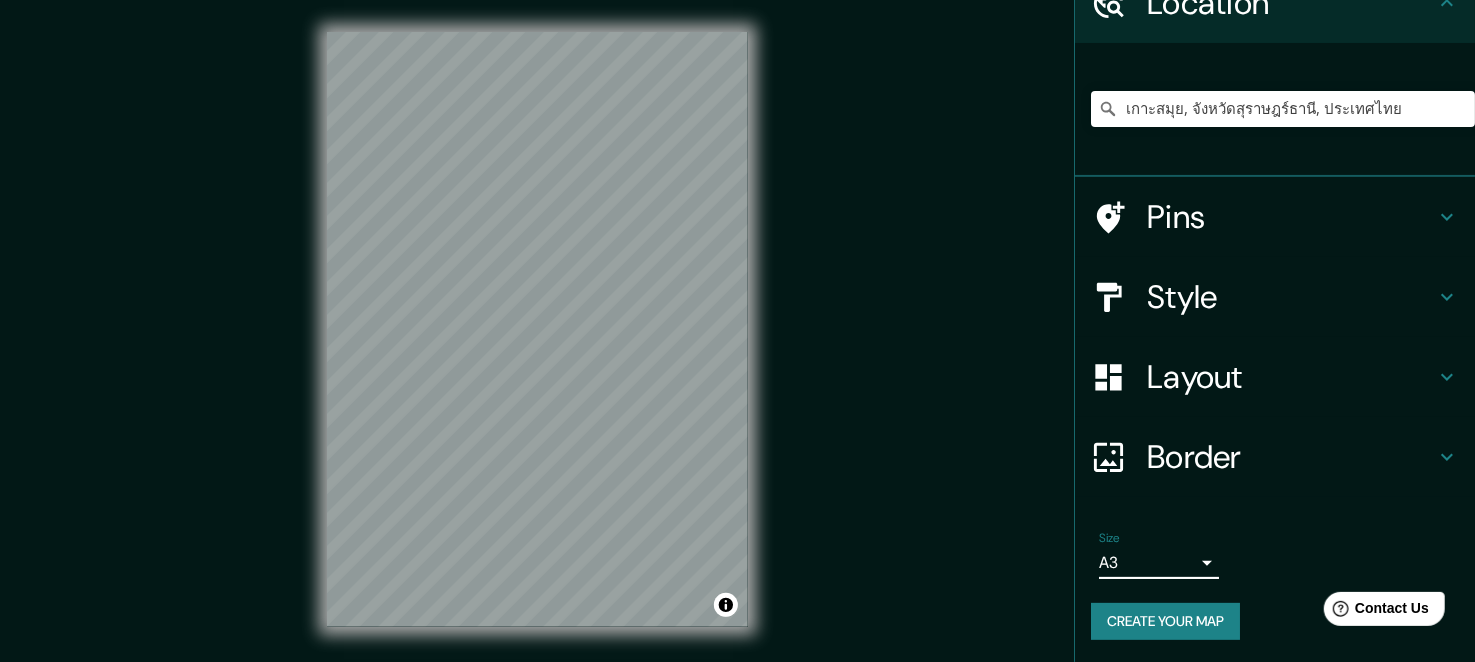 click on "Mappin Location เกาะสมุย, จังหวัดสุราษฎร์ธานี, ประเทศไทย Pins Style Layout Border Choose a border.  Hint : you can make layers of the frame opaque to create some cool effects. None Simple Transparent Fancy Size A3 a4 Create your map © Mapbox   © OpenStreetMap   Improve this map Any problems, suggestions, or concerns please email    [EMAIL_ADDRESS][DOMAIN_NAME] . . ." at bounding box center (737, 331) 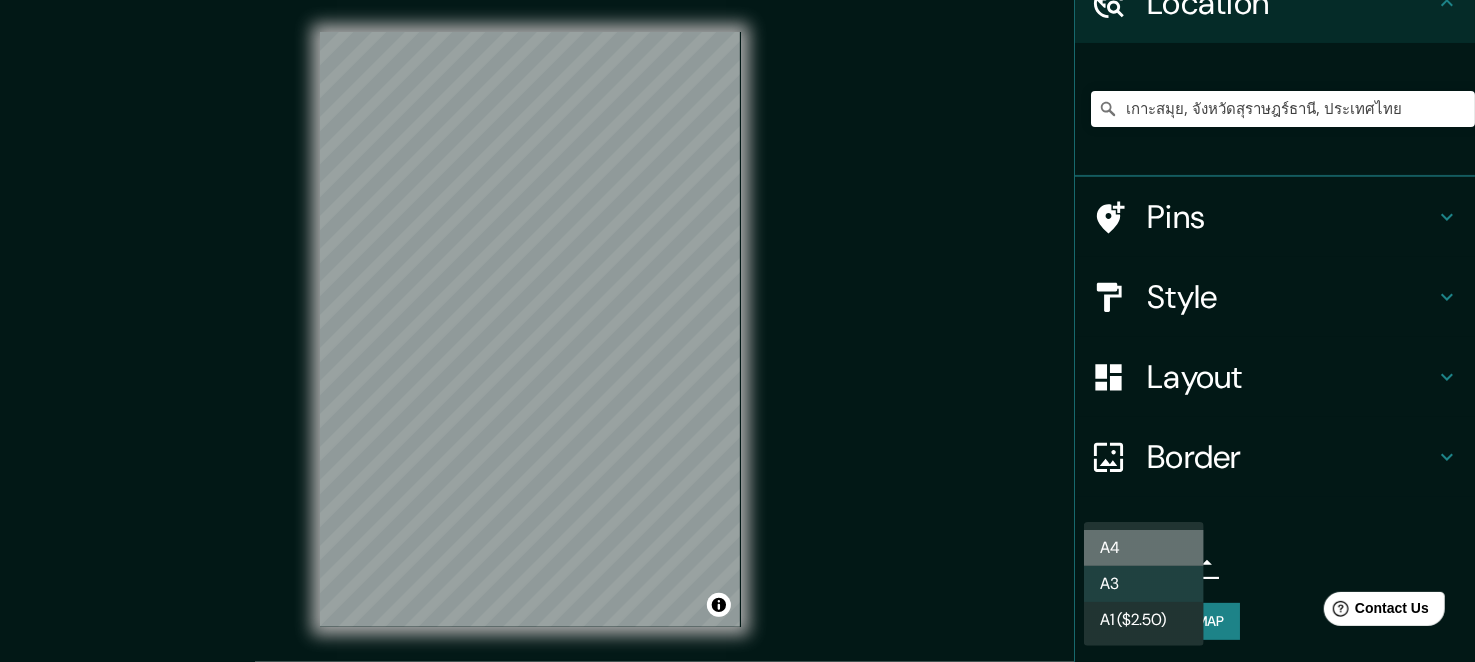 click on "A4" at bounding box center [1144, 548] 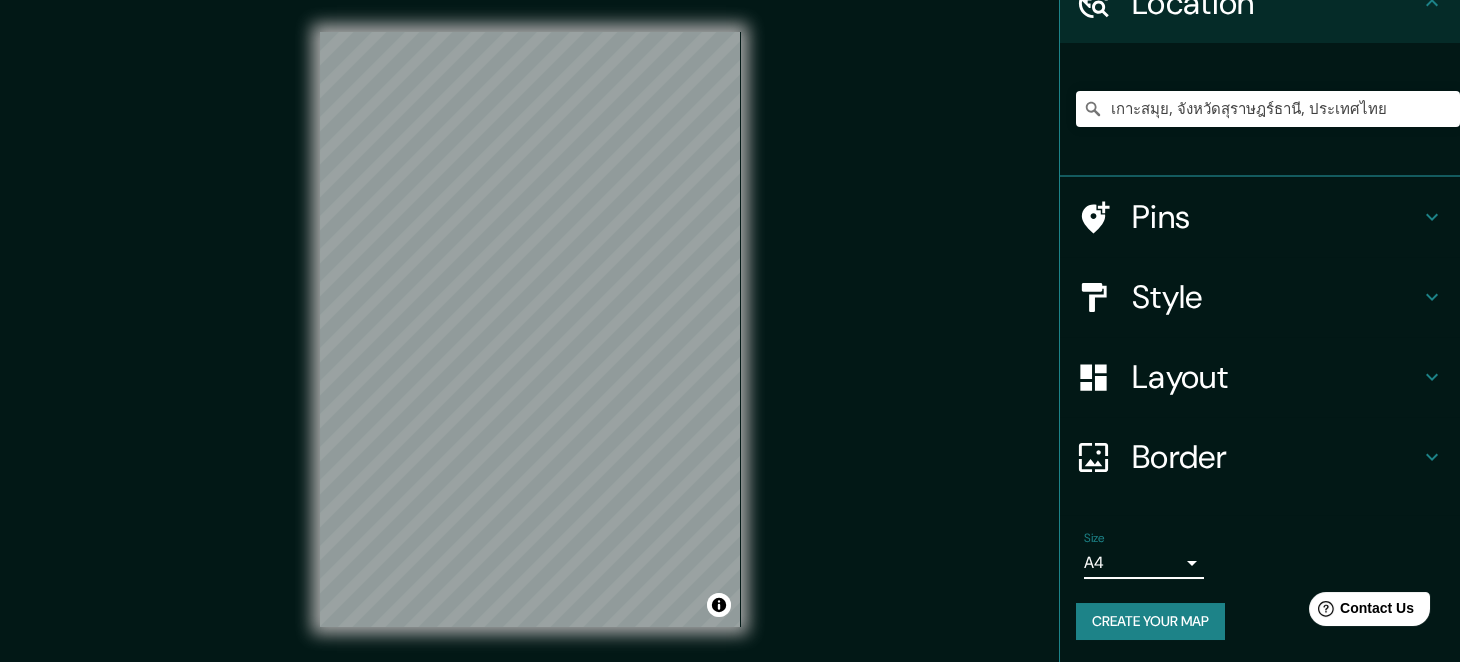 click on "Border" at bounding box center (1276, 457) 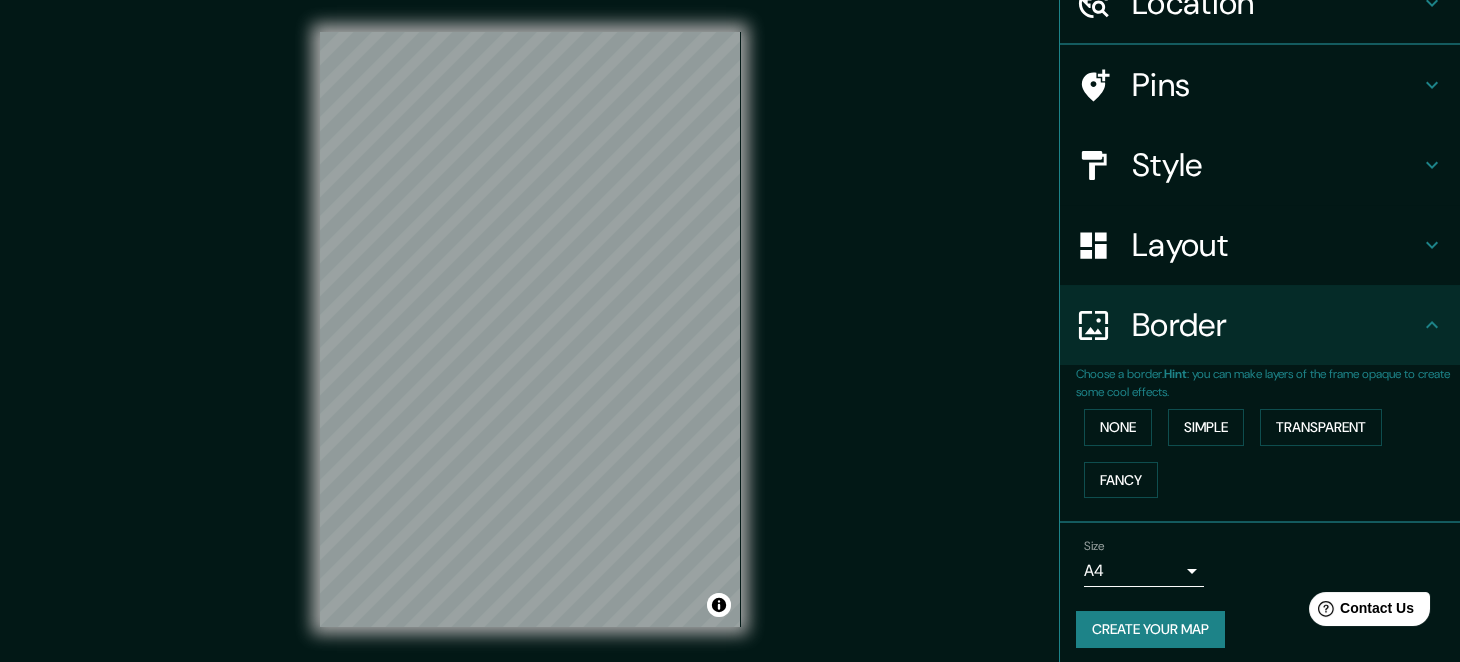 scroll, scrollTop: 101, scrollLeft: 0, axis: vertical 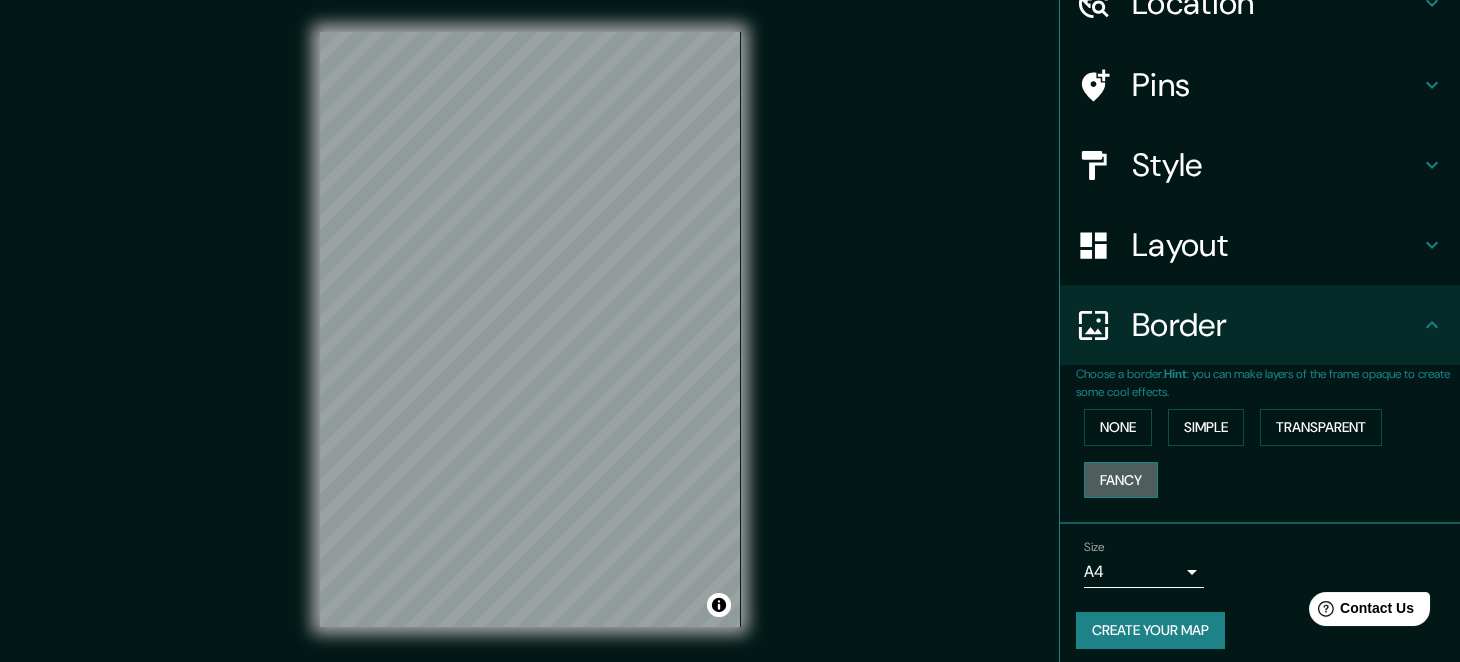 click on "Fancy" at bounding box center [1121, 480] 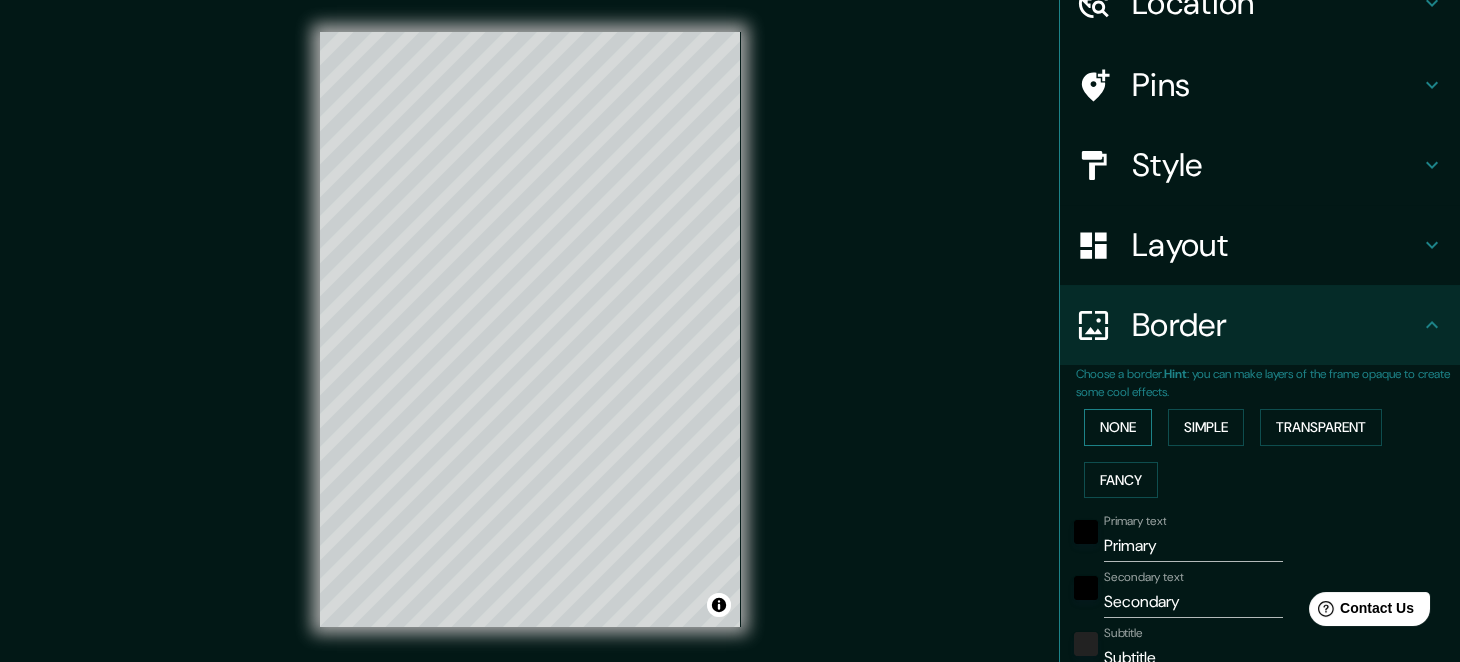 click on "None" at bounding box center [1118, 427] 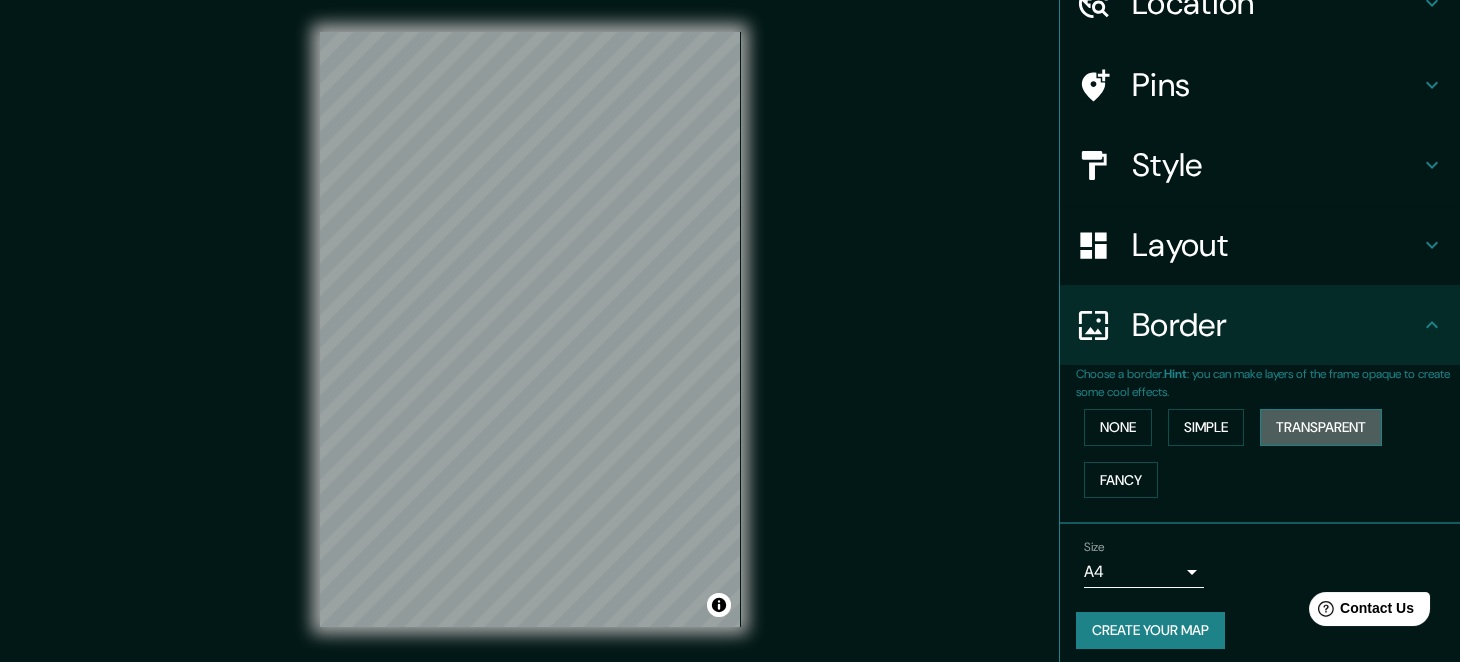 click on "Transparent" at bounding box center (1321, 427) 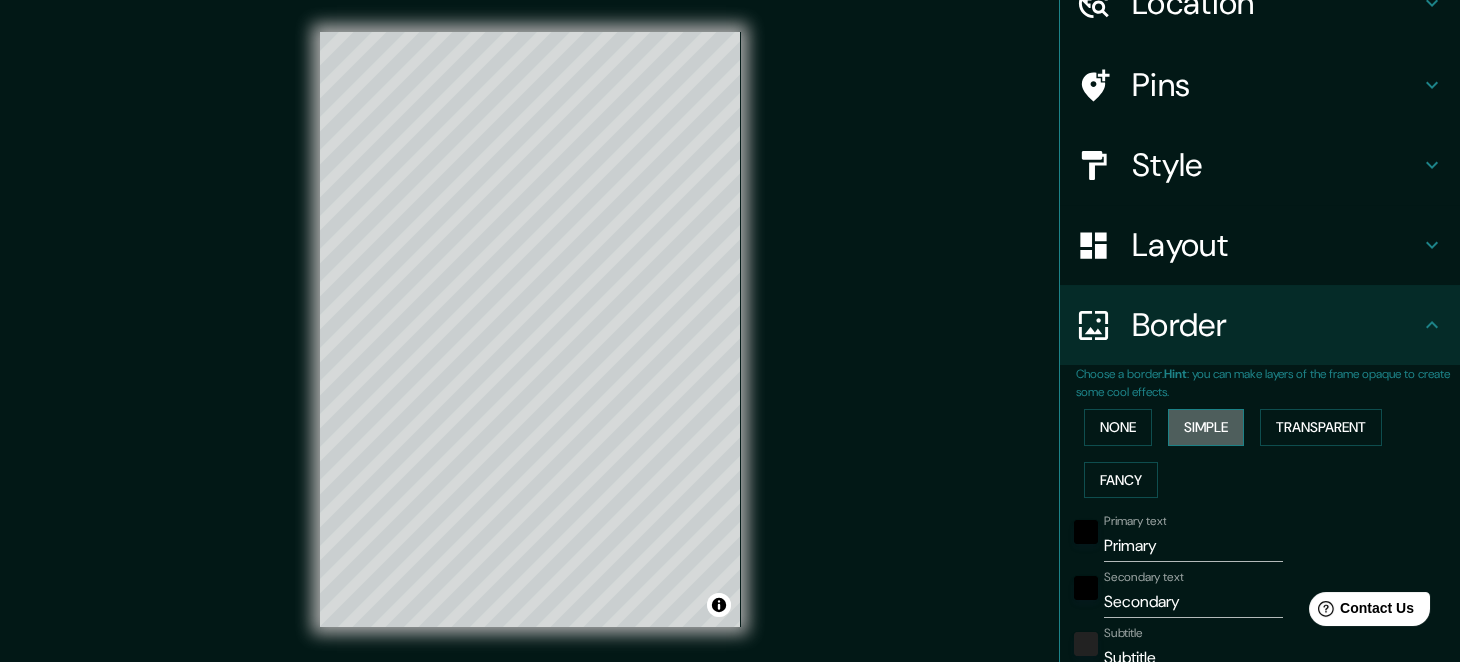 click on "Simple" at bounding box center (1206, 427) 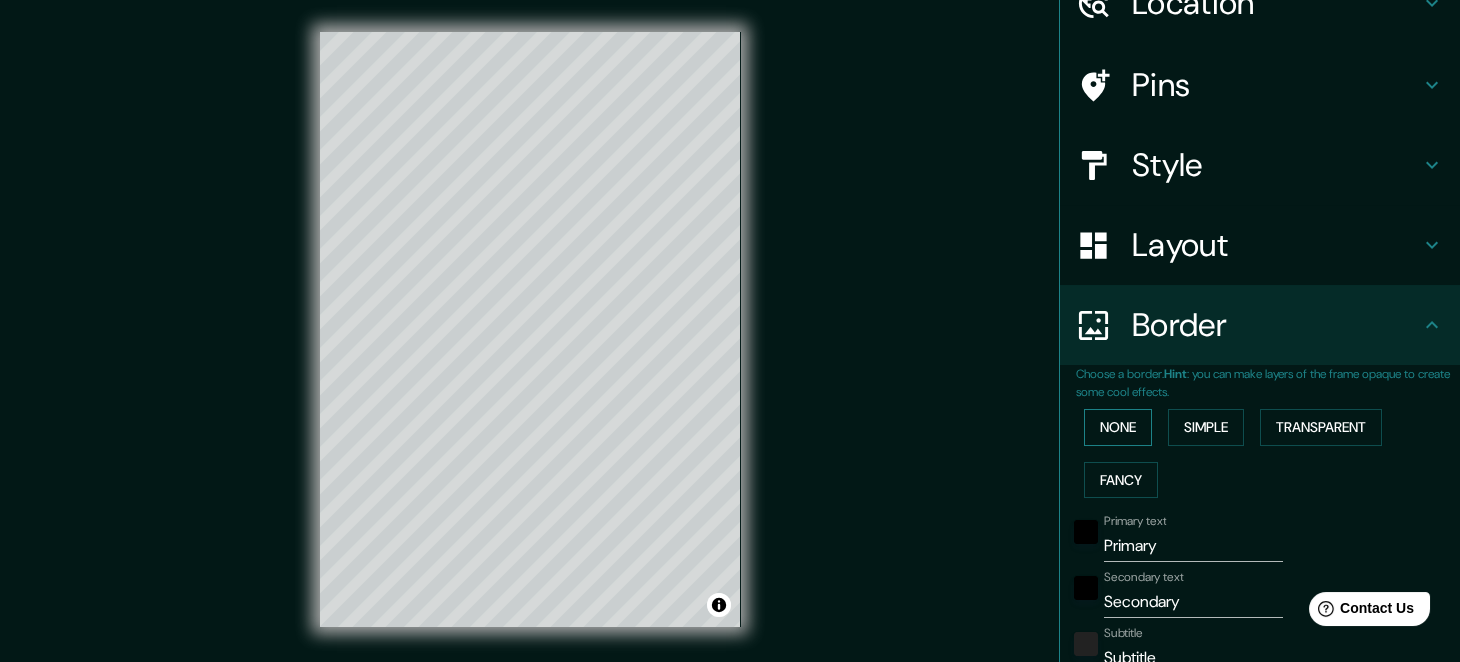 click on "None" at bounding box center [1118, 427] 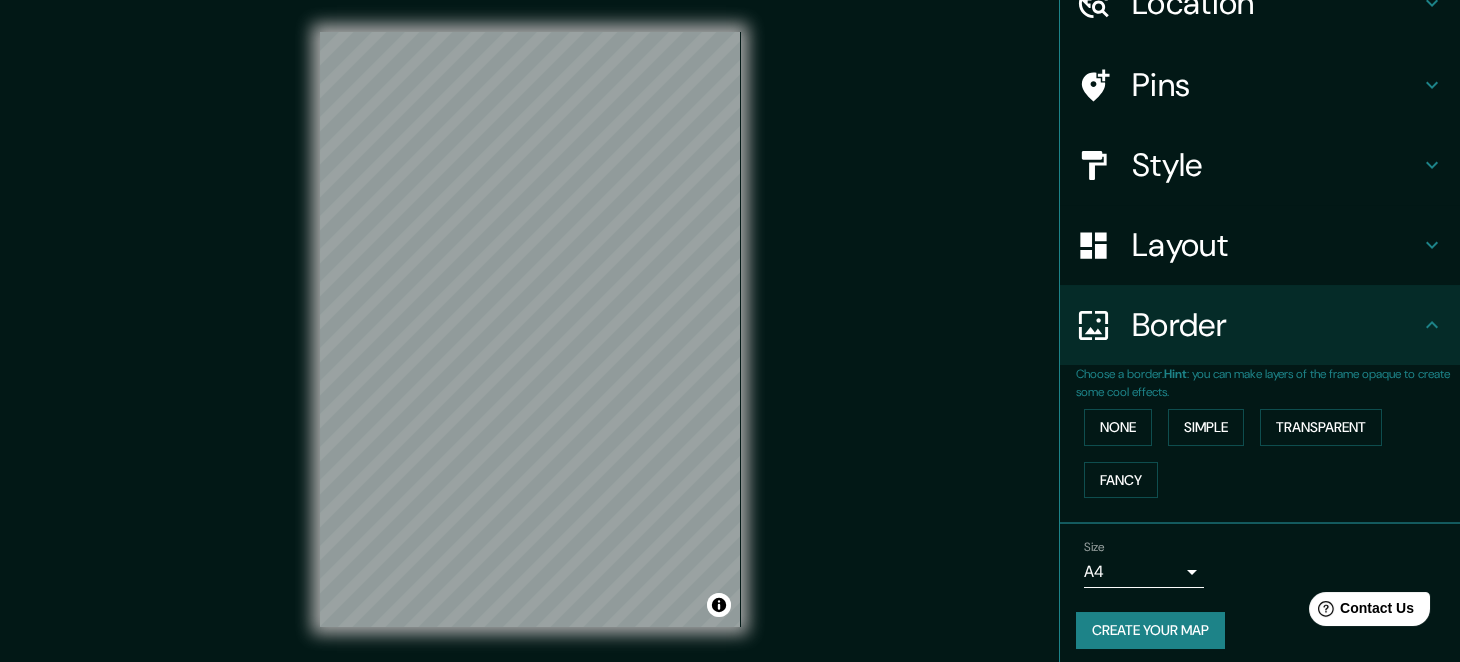 click on "Layout" at bounding box center (1276, 245) 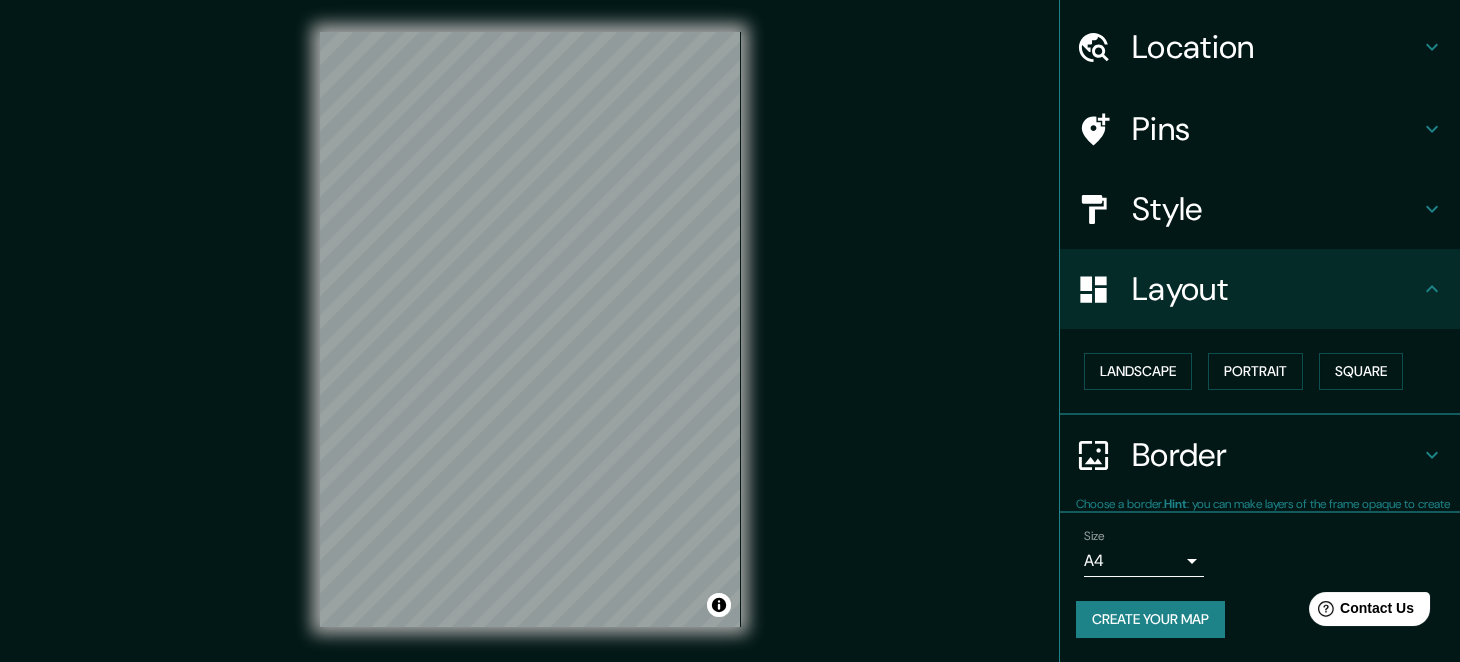 scroll, scrollTop: 55, scrollLeft: 0, axis: vertical 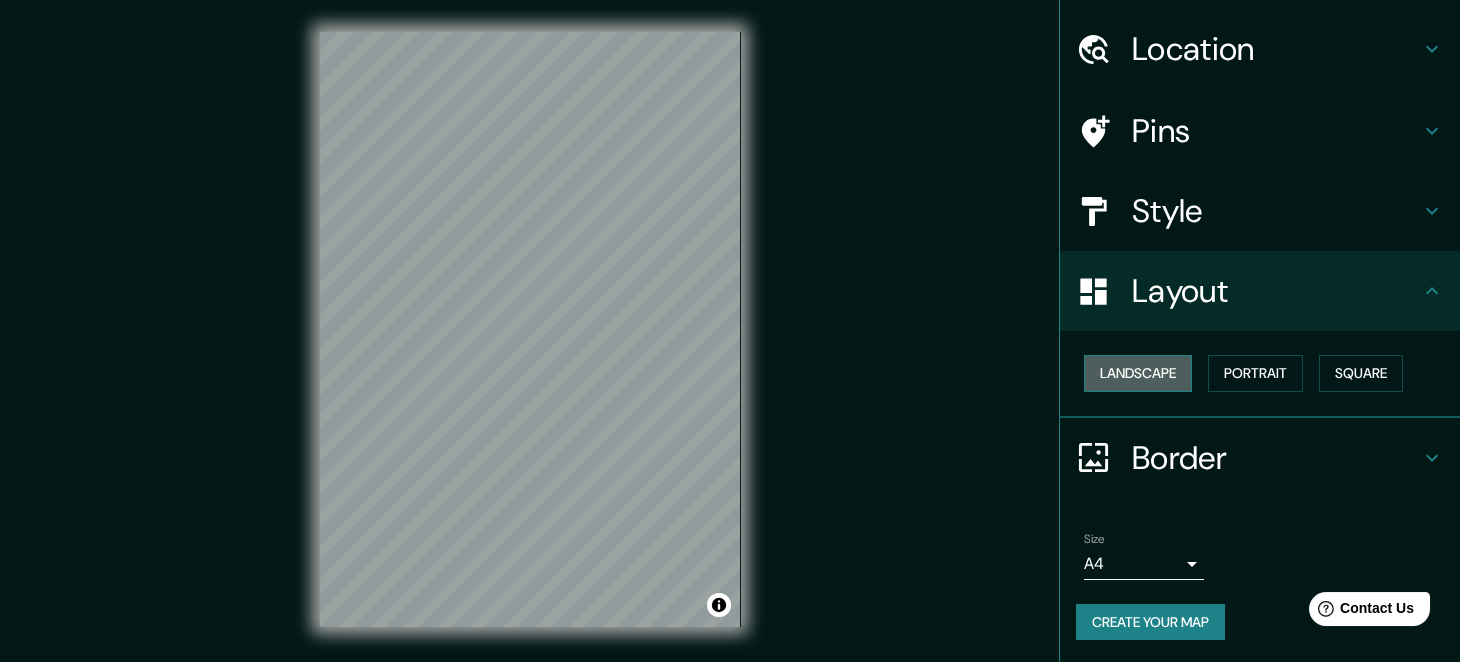 click on "Landscape" at bounding box center (1138, 373) 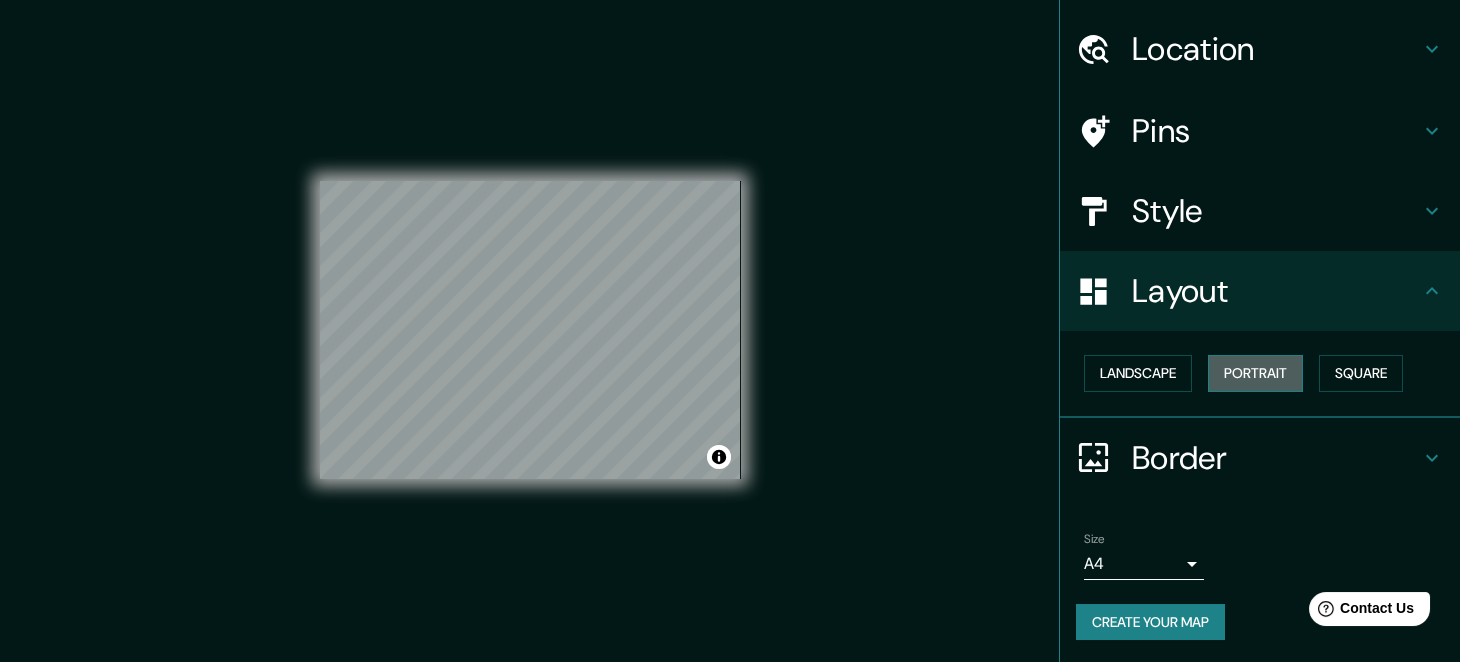 click on "Portrait" at bounding box center (1255, 373) 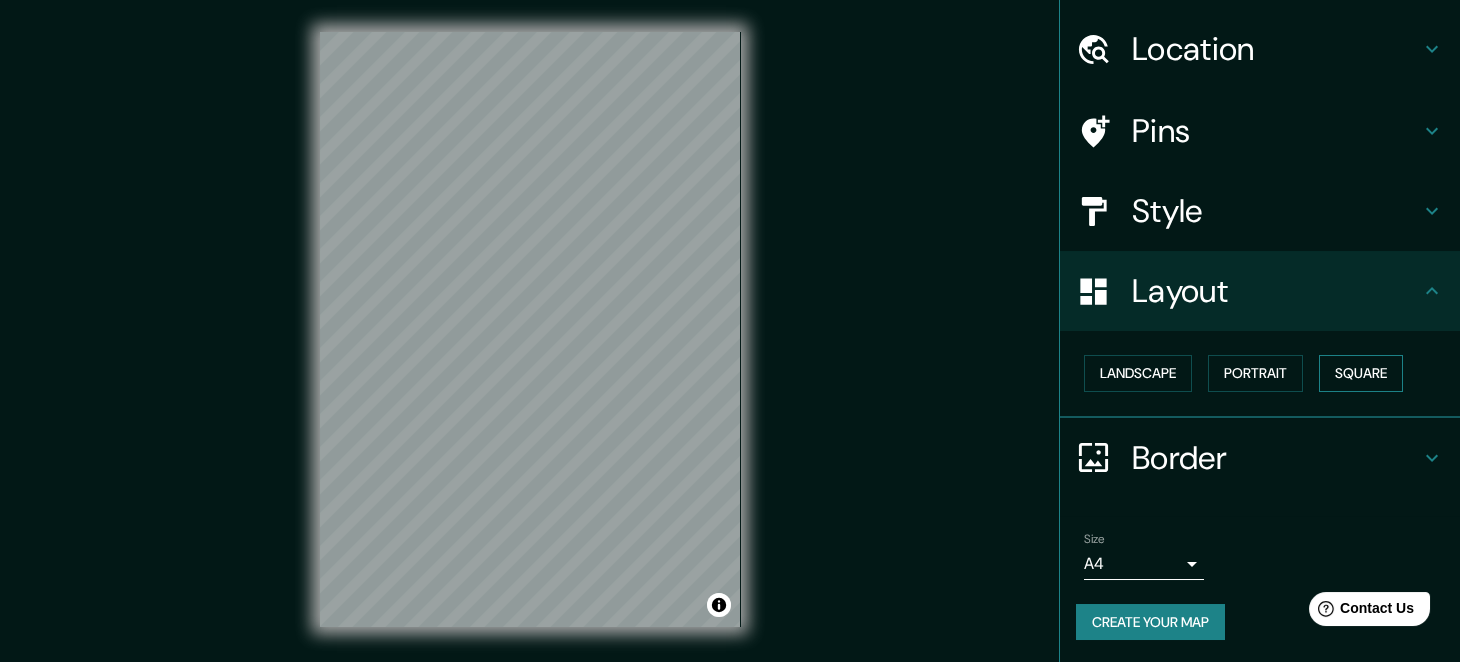 click on "Square" at bounding box center (1361, 373) 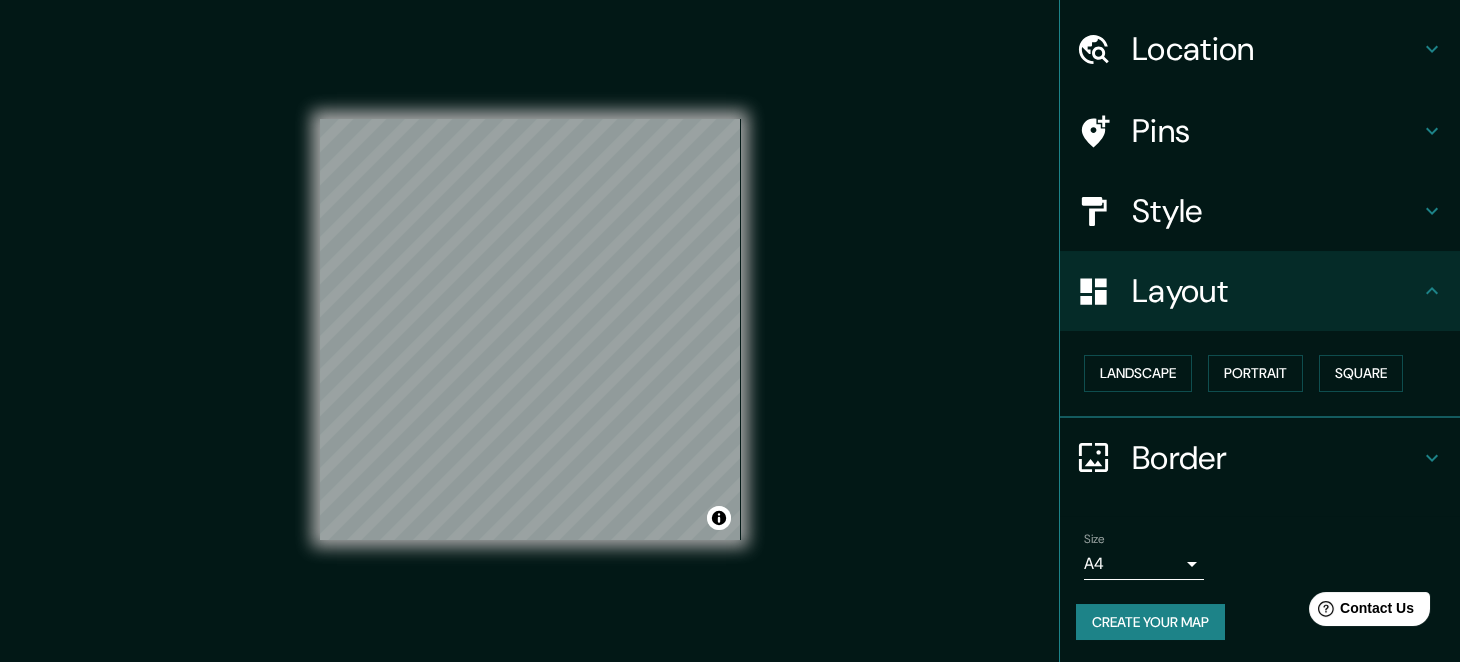 click on "Layout" at bounding box center [1276, 291] 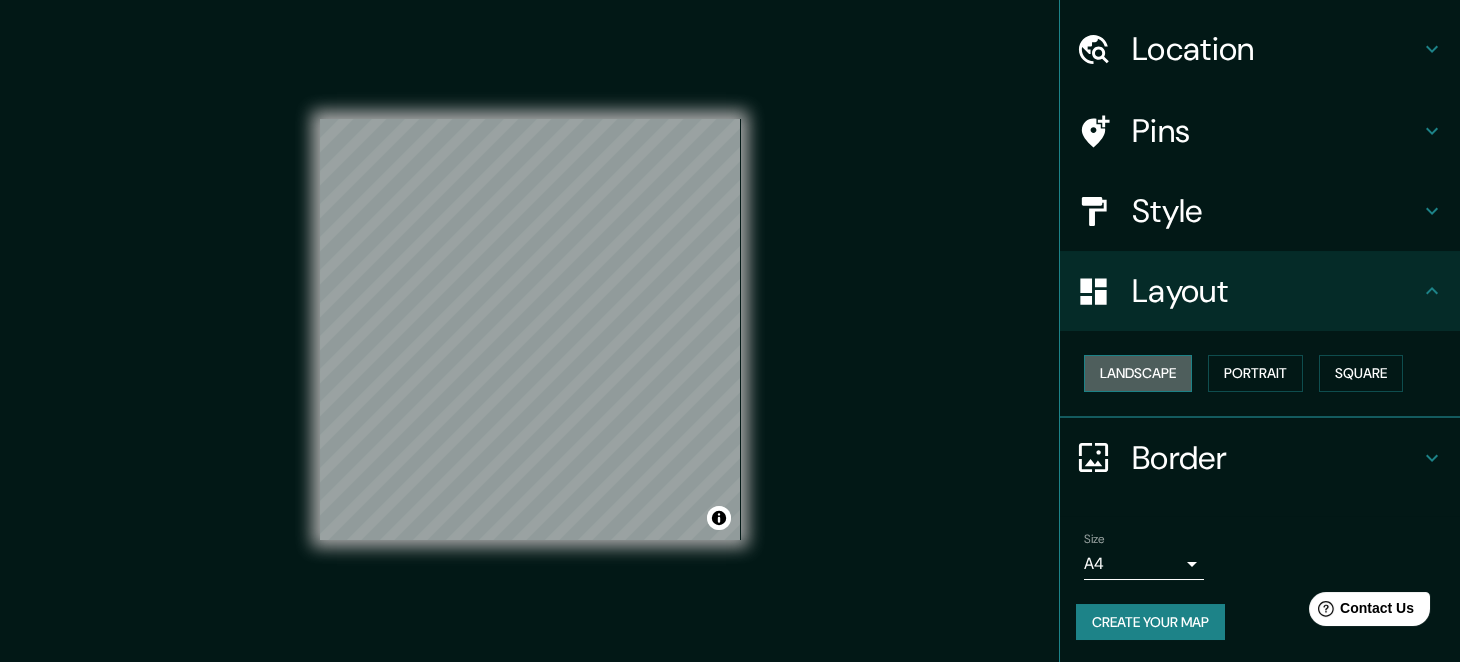 click on "Landscape" at bounding box center (1138, 373) 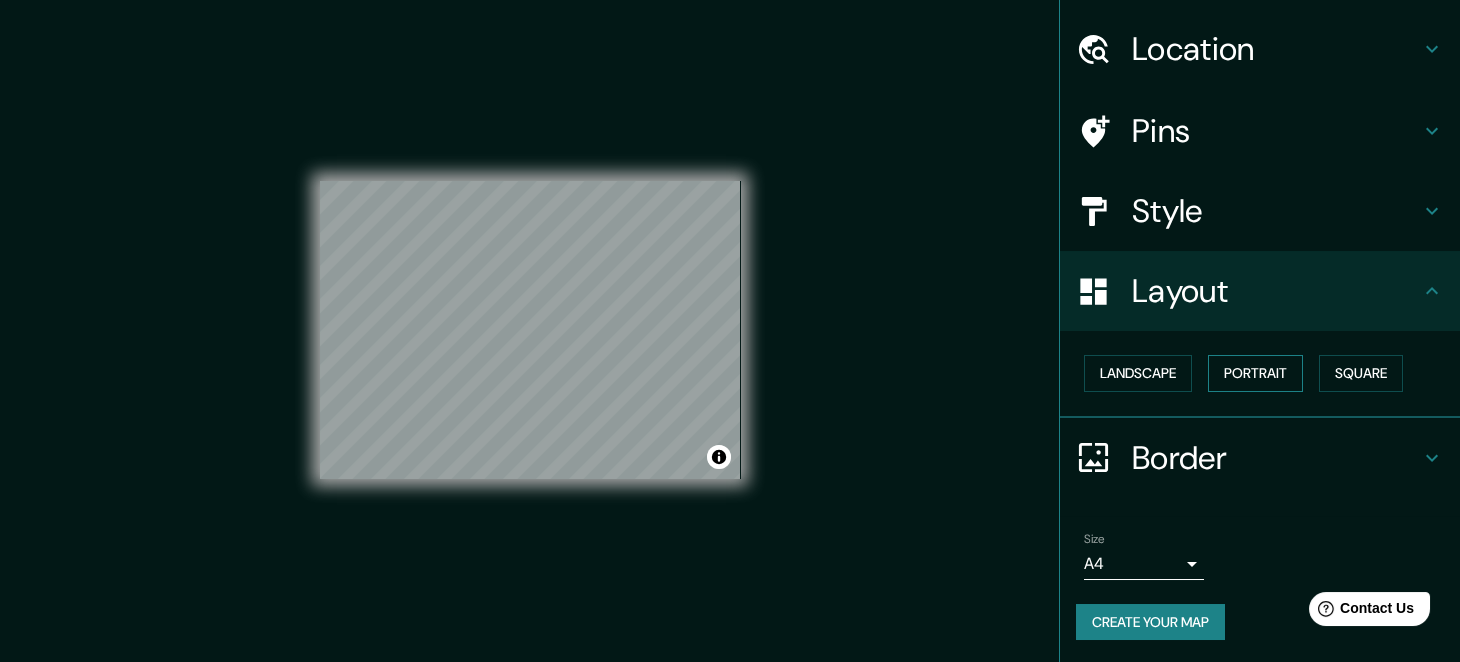click on "Portrait" at bounding box center [1255, 373] 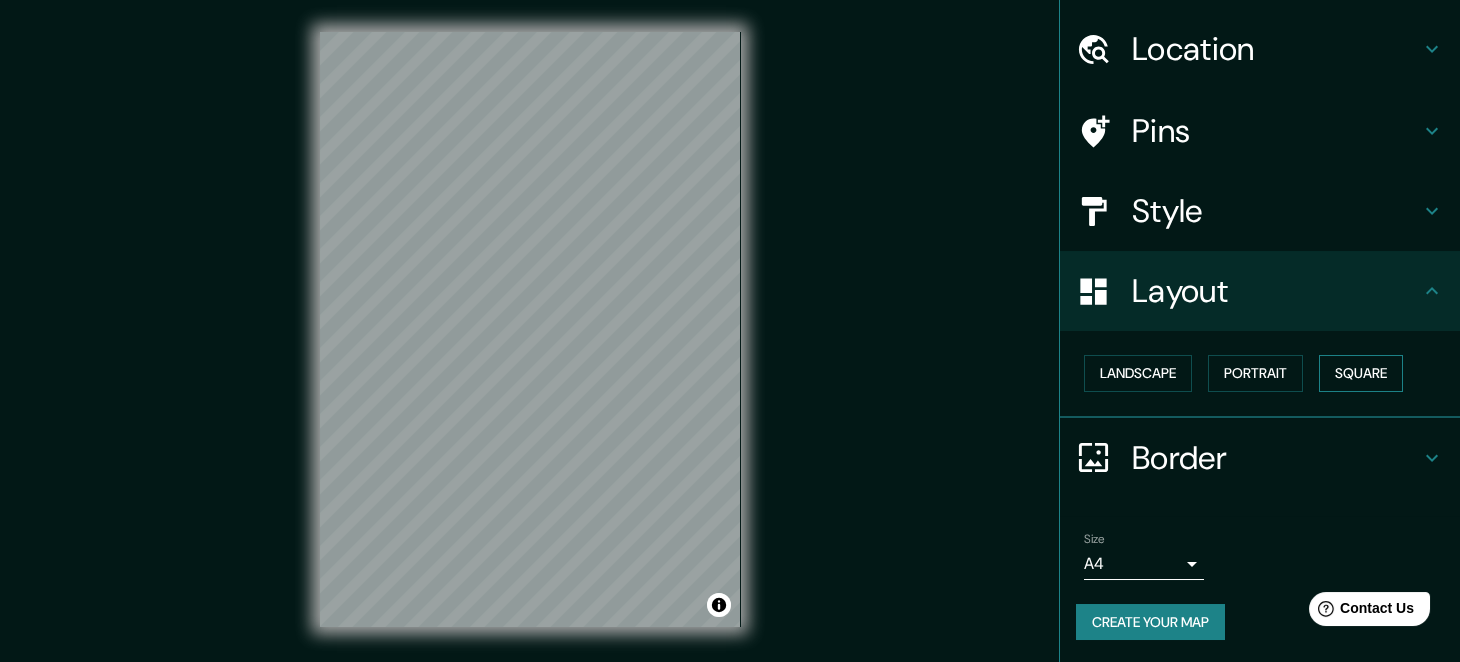 click on "Square" at bounding box center [1361, 373] 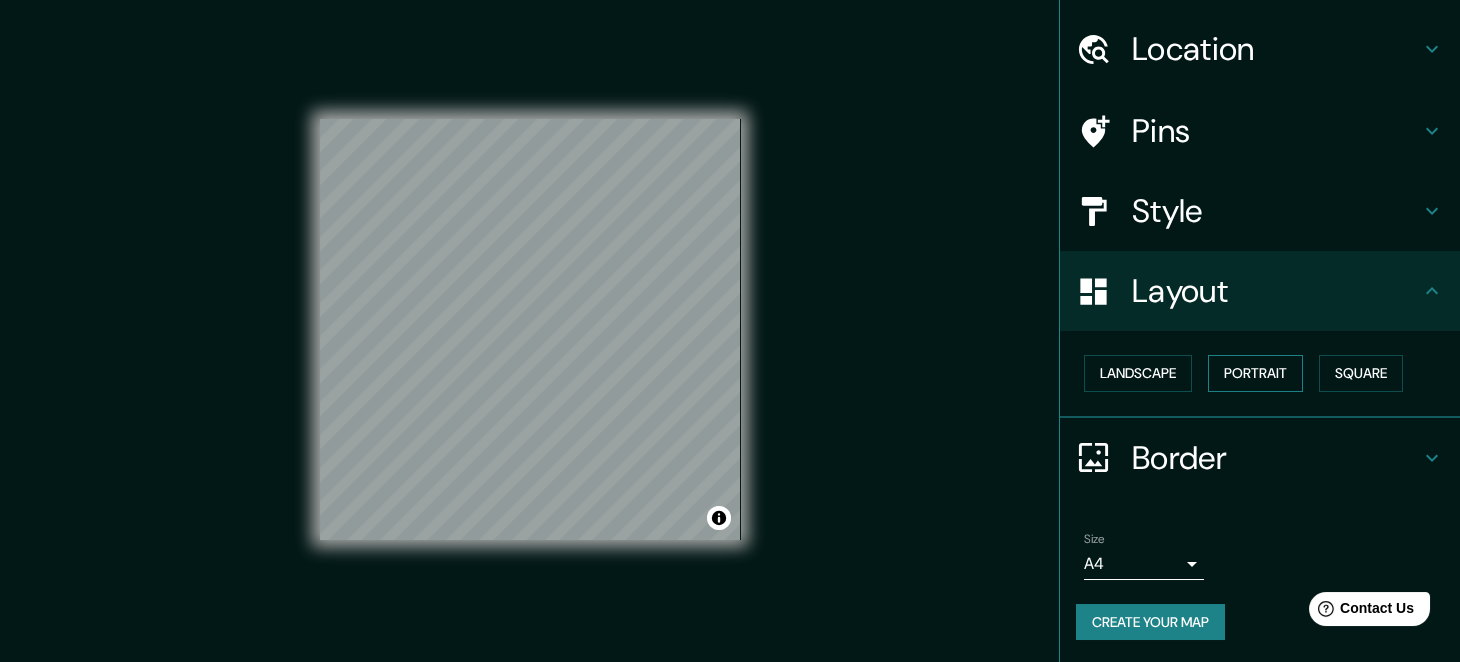 click on "Portrait" at bounding box center (1255, 373) 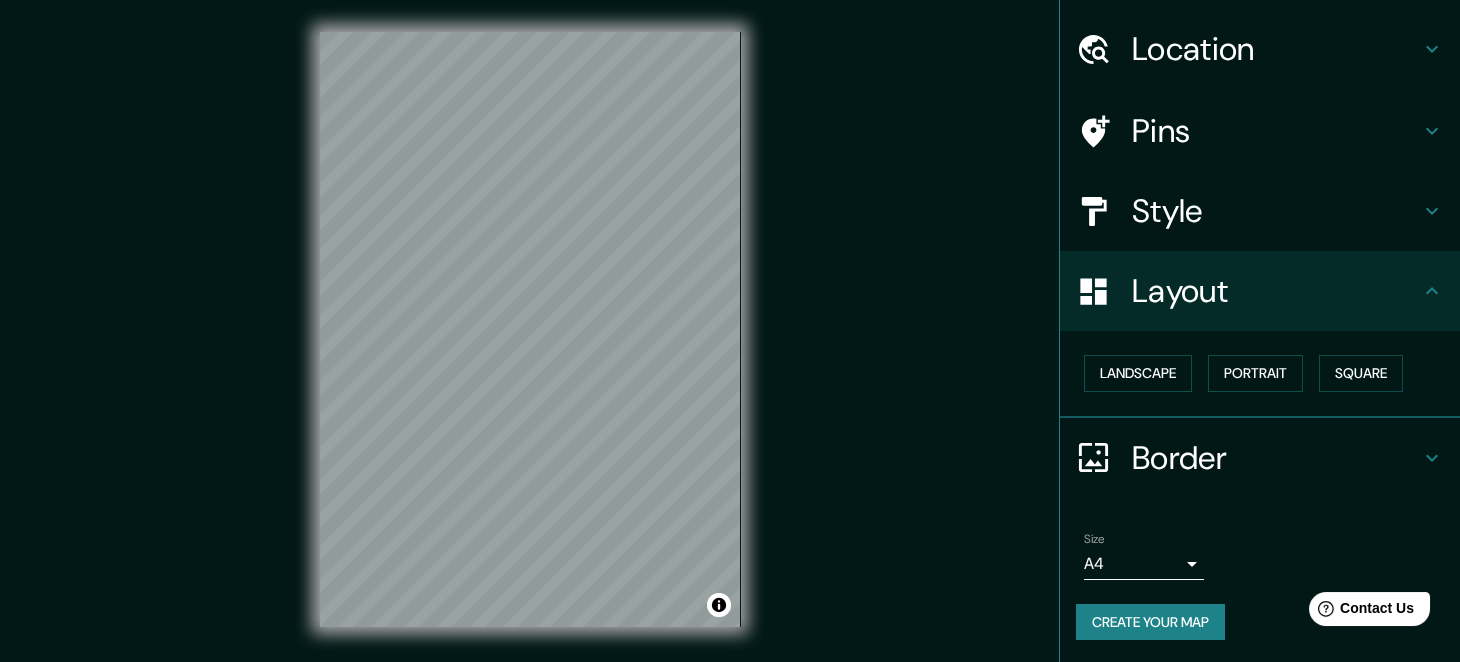 click on "Style" at bounding box center (1260, 211) 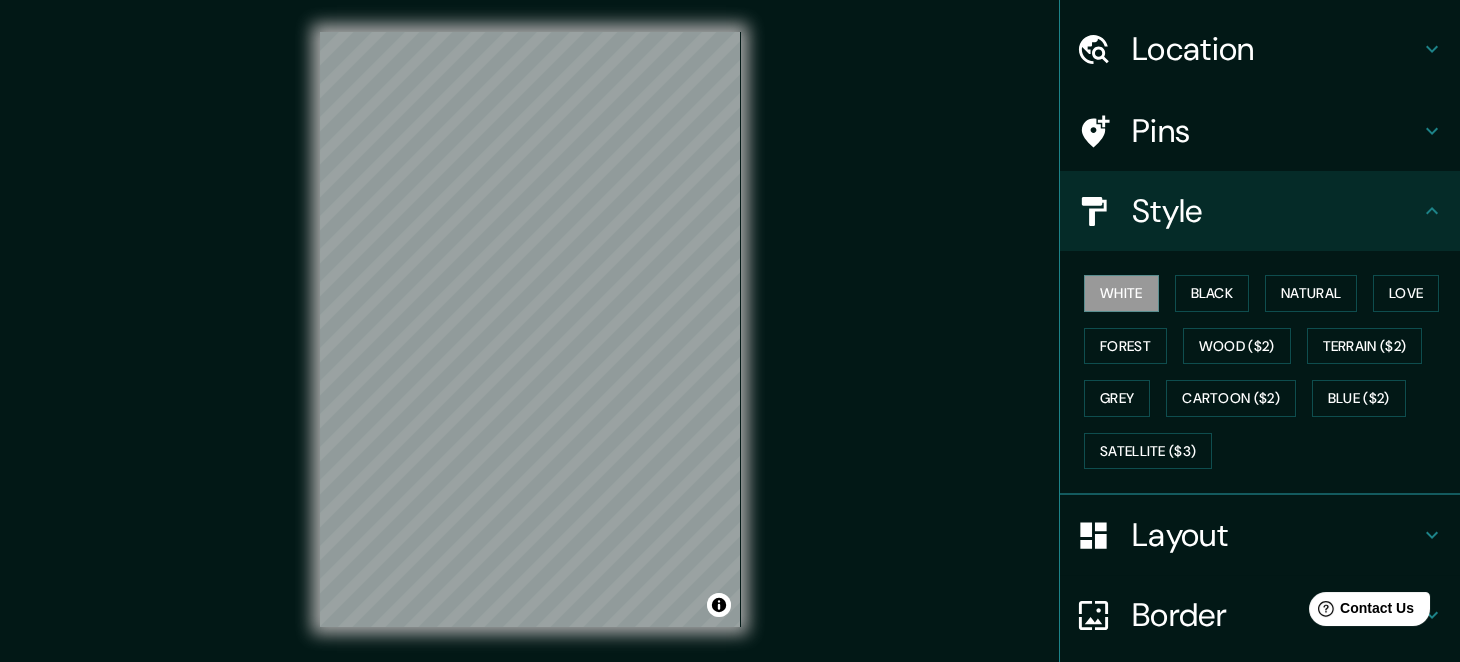 click on "Pins" at bounding box center [1260, 131] 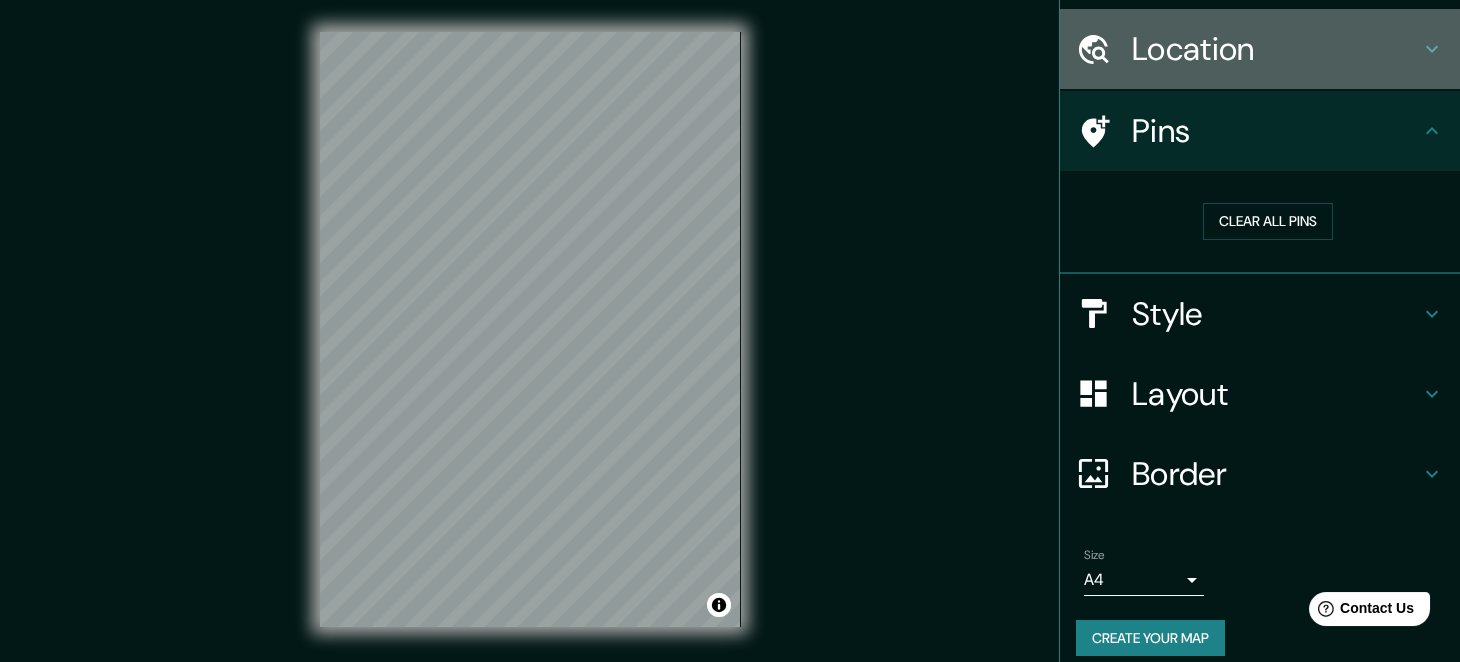 click on "Location" at bounding box center [1260, 49] 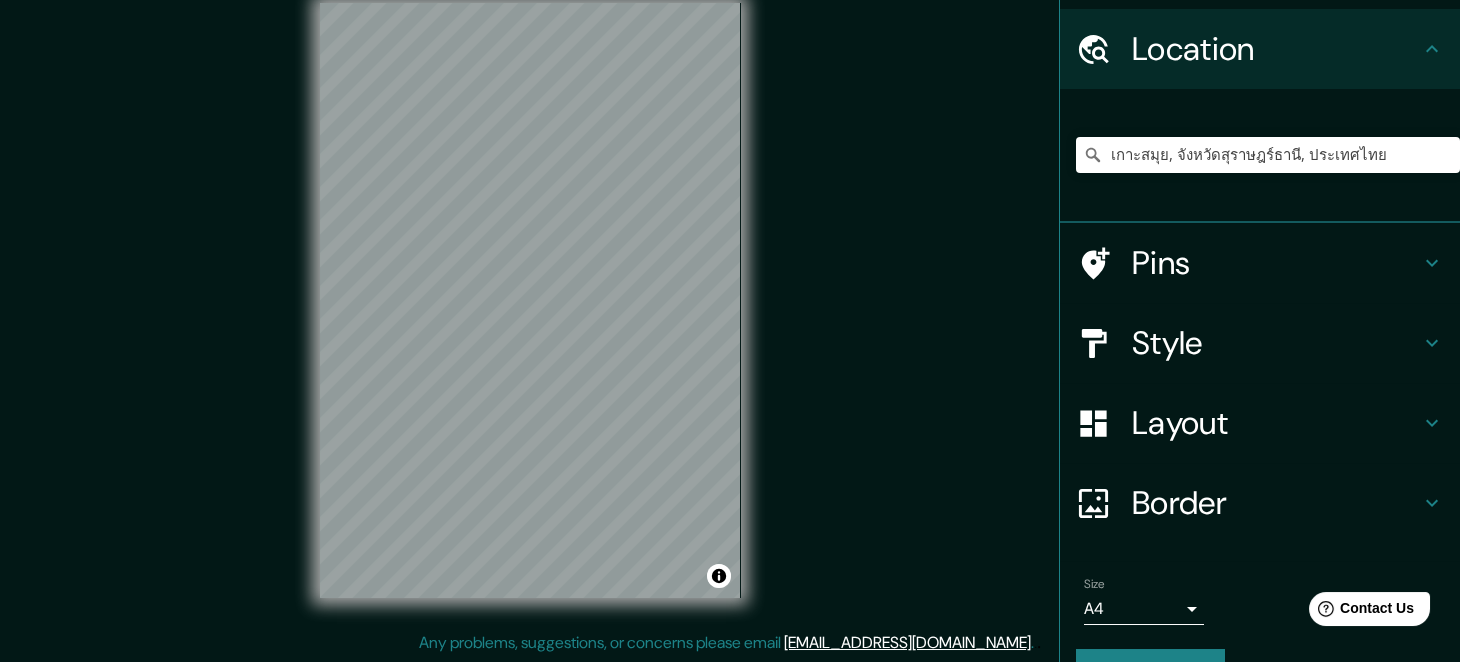 scroll, scrollTop: 29, scrollLeft: 0, axis: vertical 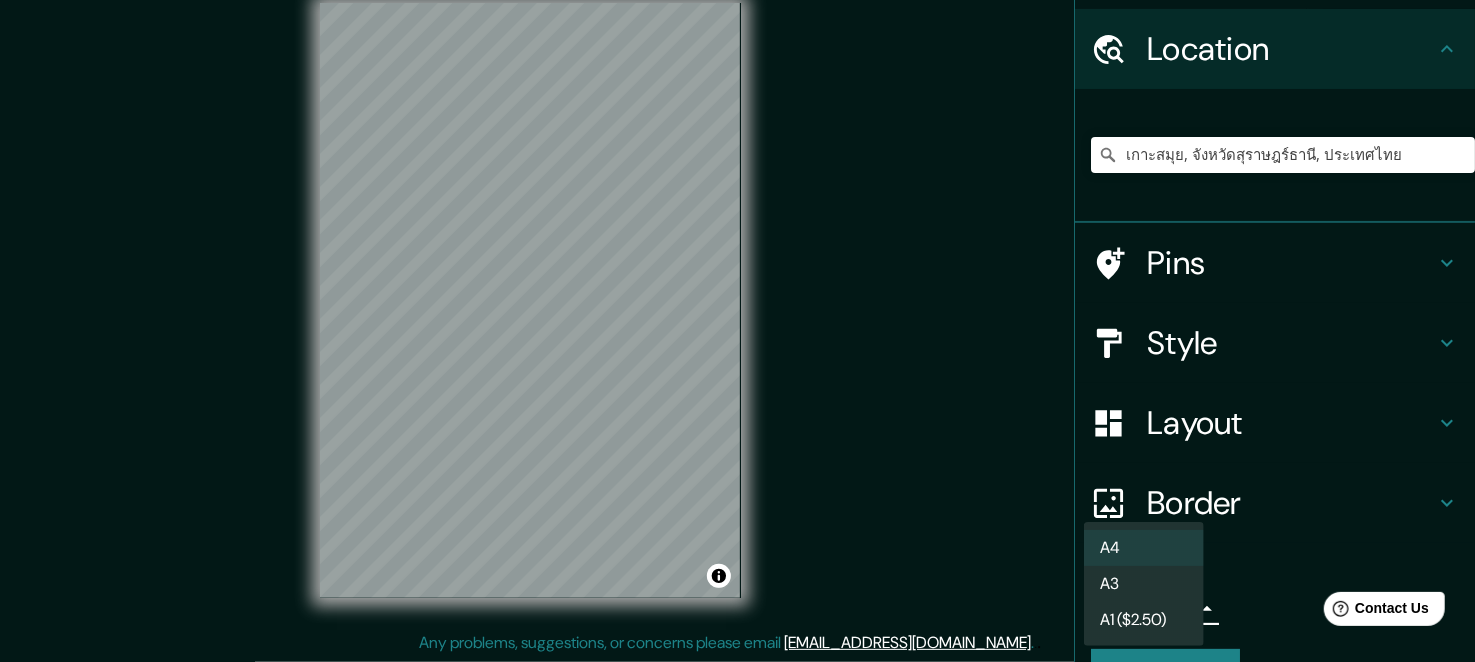 click on "A3" at bounding box center [1144, 584] 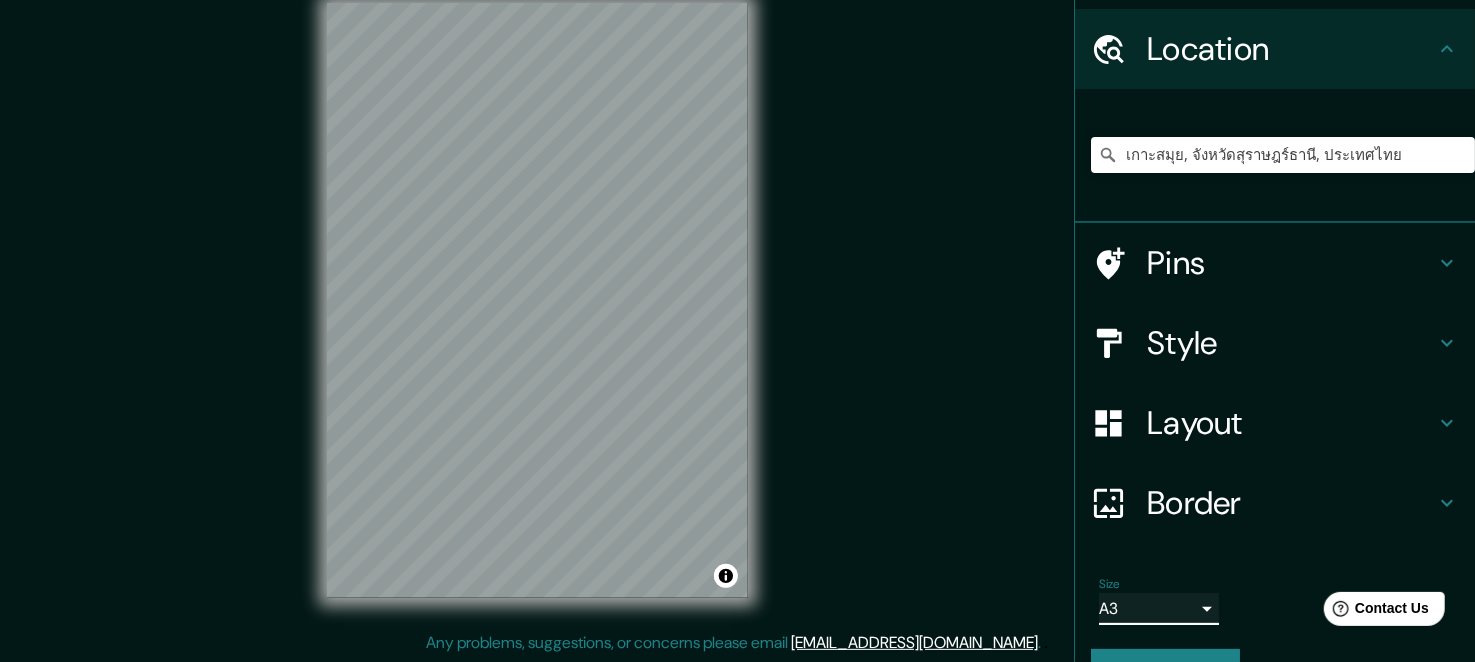 type on "a4" 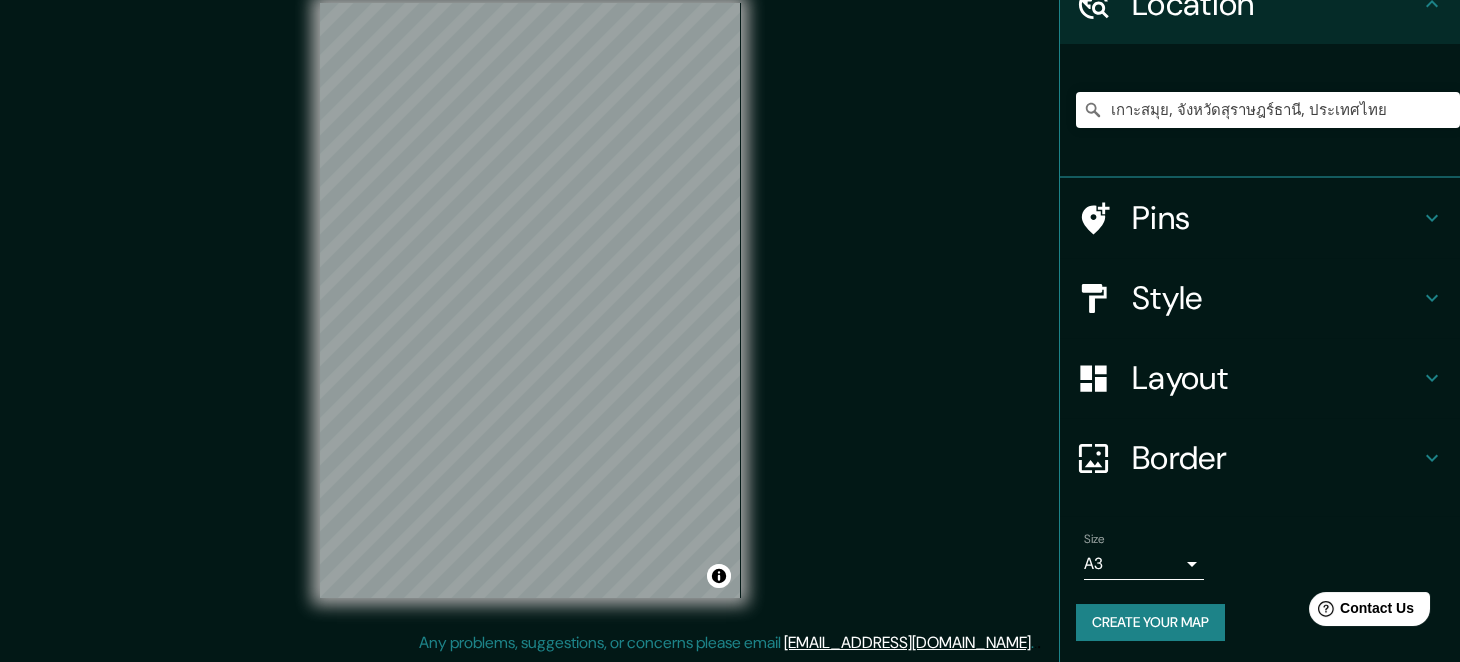 scroll, scrollTop: 101, scrollLeft: 0, axis: vertical 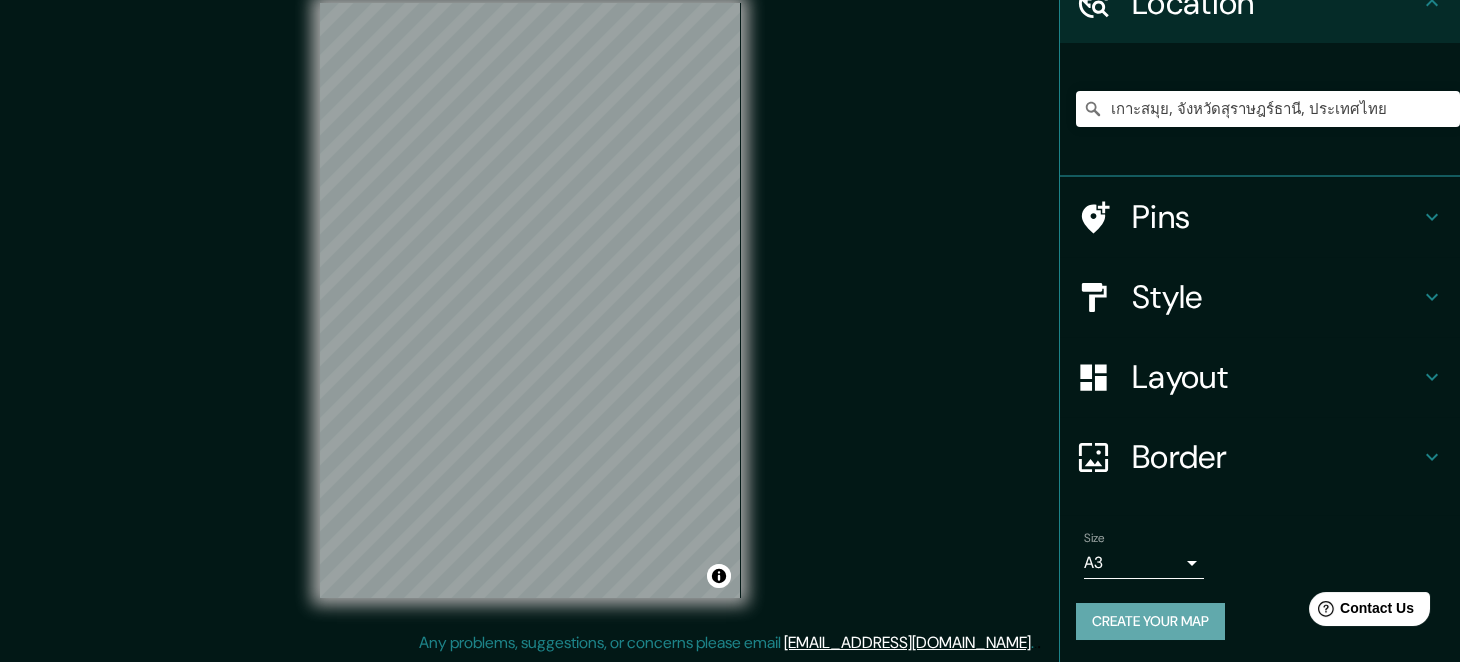 click on "Create your map" at bounding box center [1150, 621] 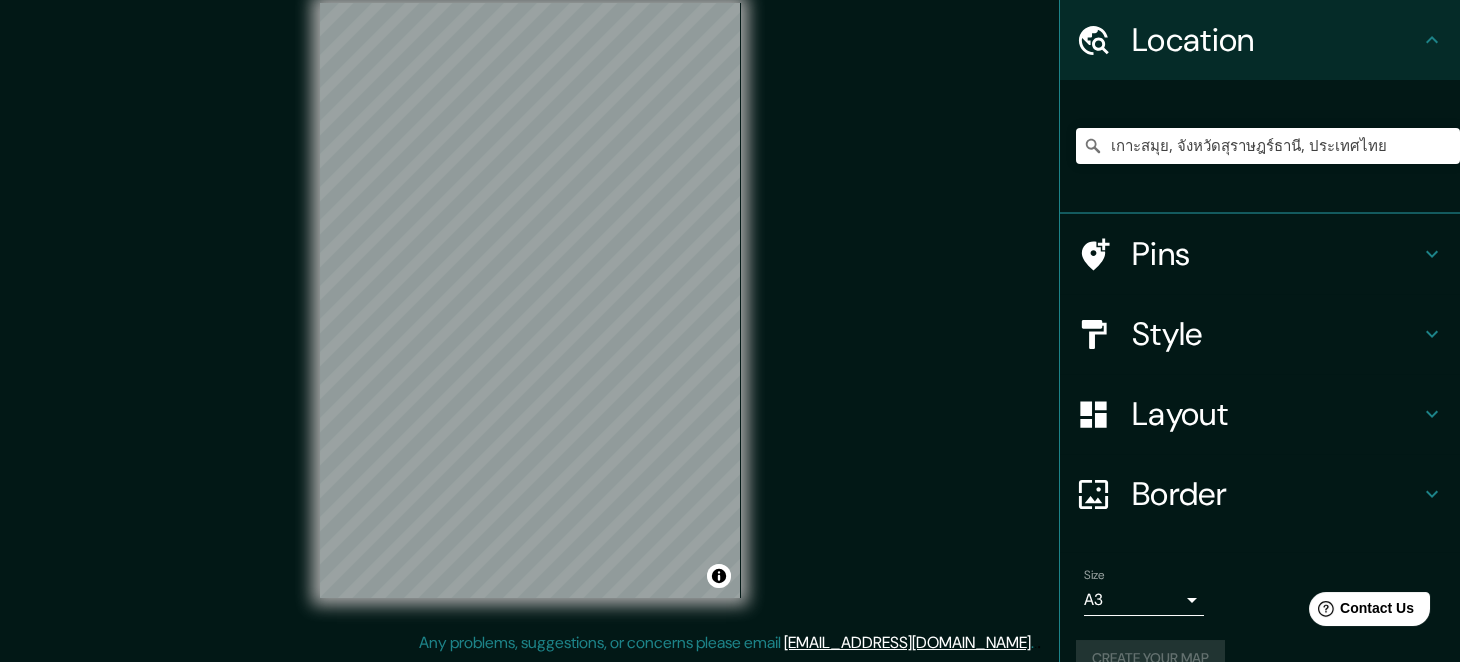 scroll, scrollTop: 0, scrollLeft: 0, axis: both 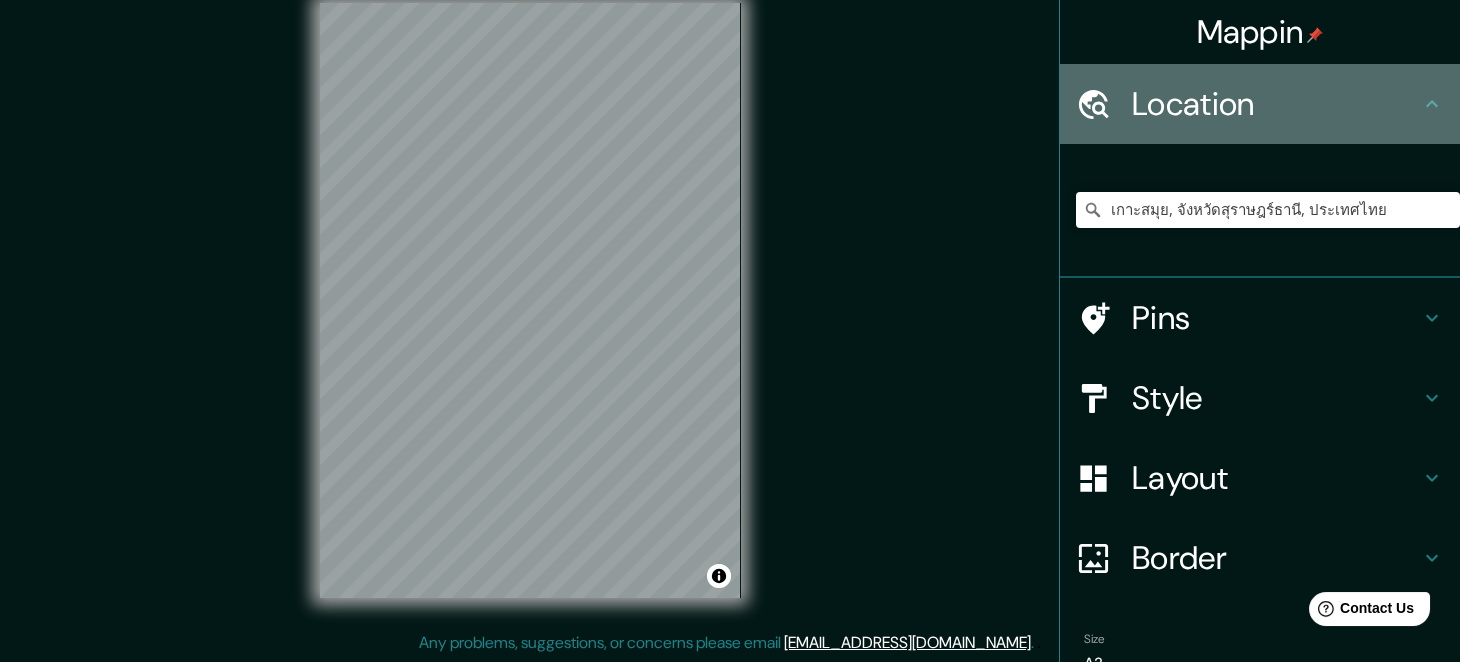 drag, startPoint x: 1415, startPoint y: 101, endPoint x: 1389, endPoint y: 156, distance: 60.835846 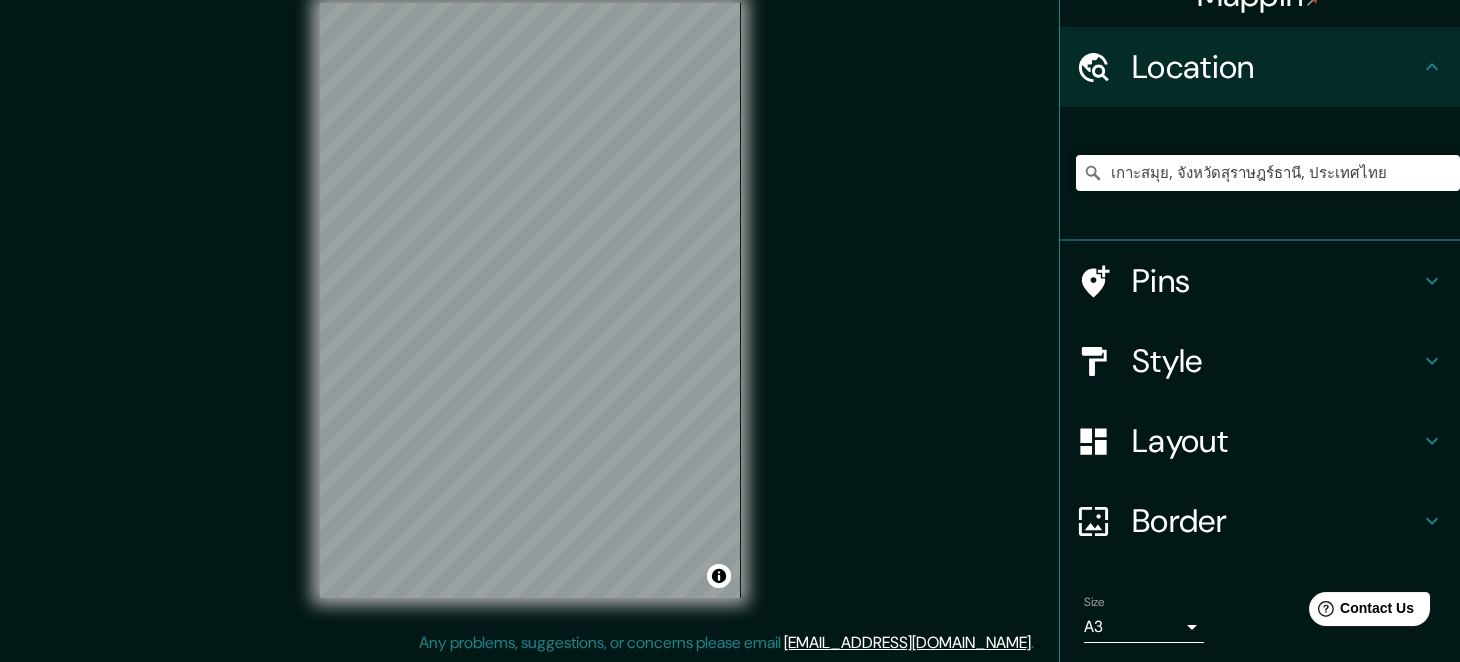 scroll, scrollTop: 101, scrollLeft: 0, axis: vertical 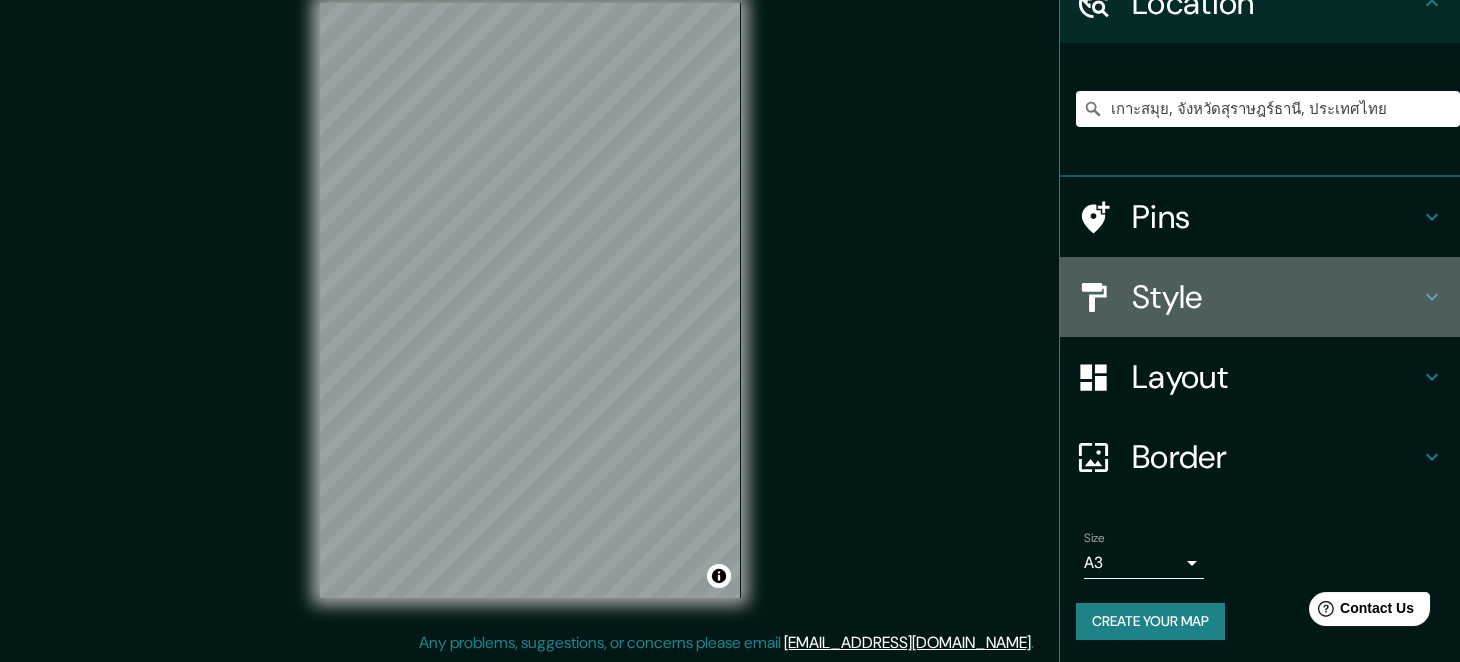 click on "Style" at bounding box center [1260, 297] 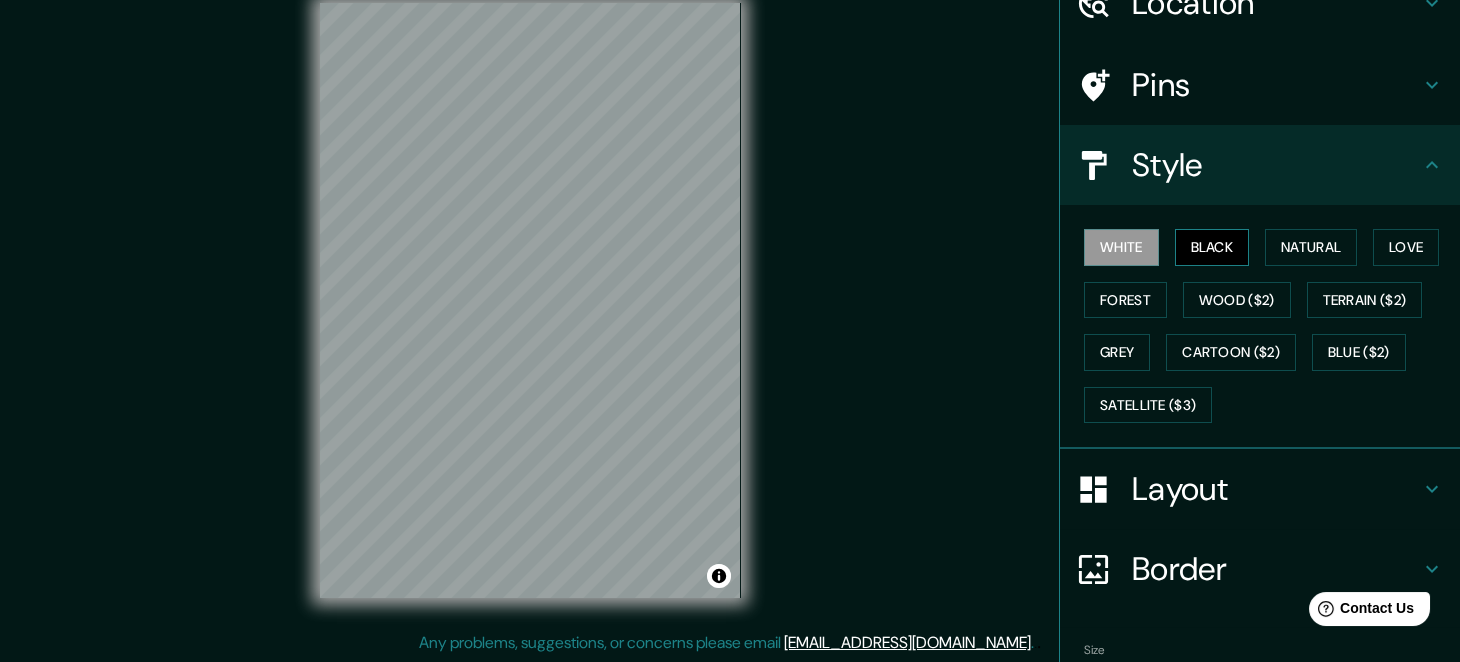 click on "Black" at bounding box center [1212, 247] 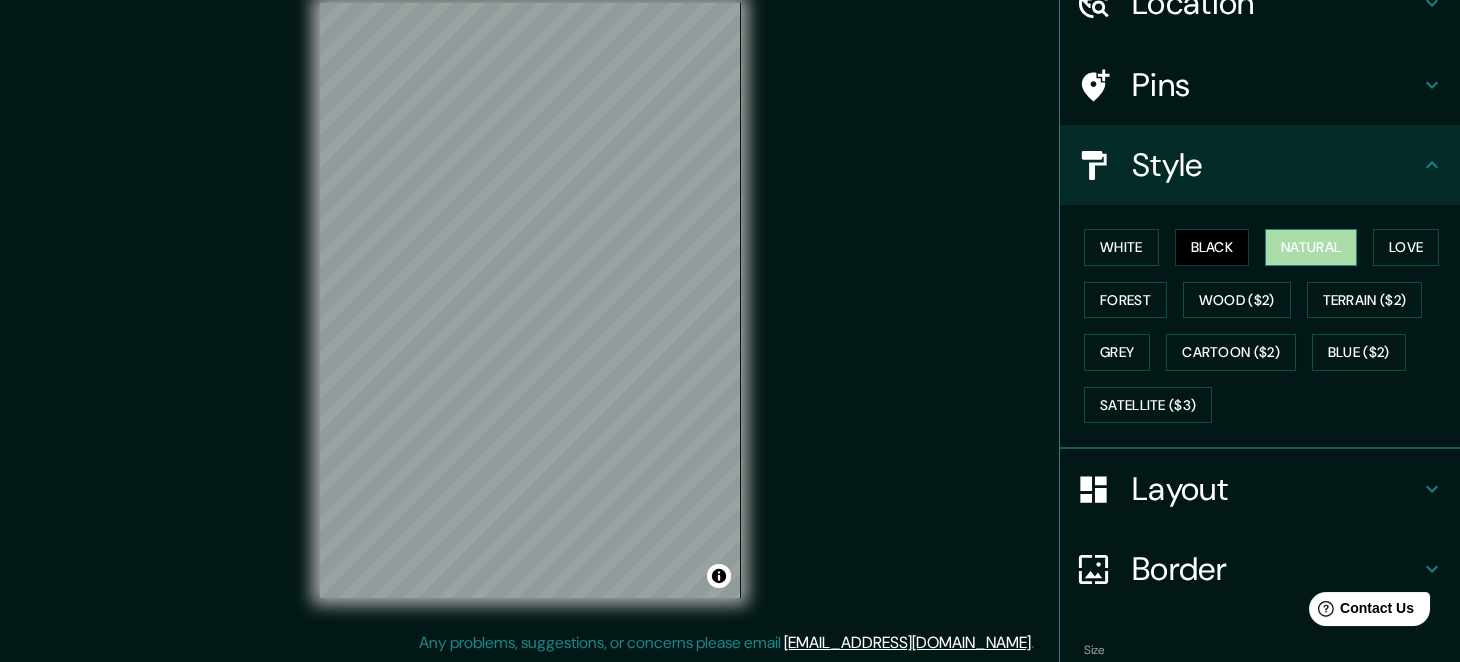 click on "Natural" at bounding box center (1311, 247) 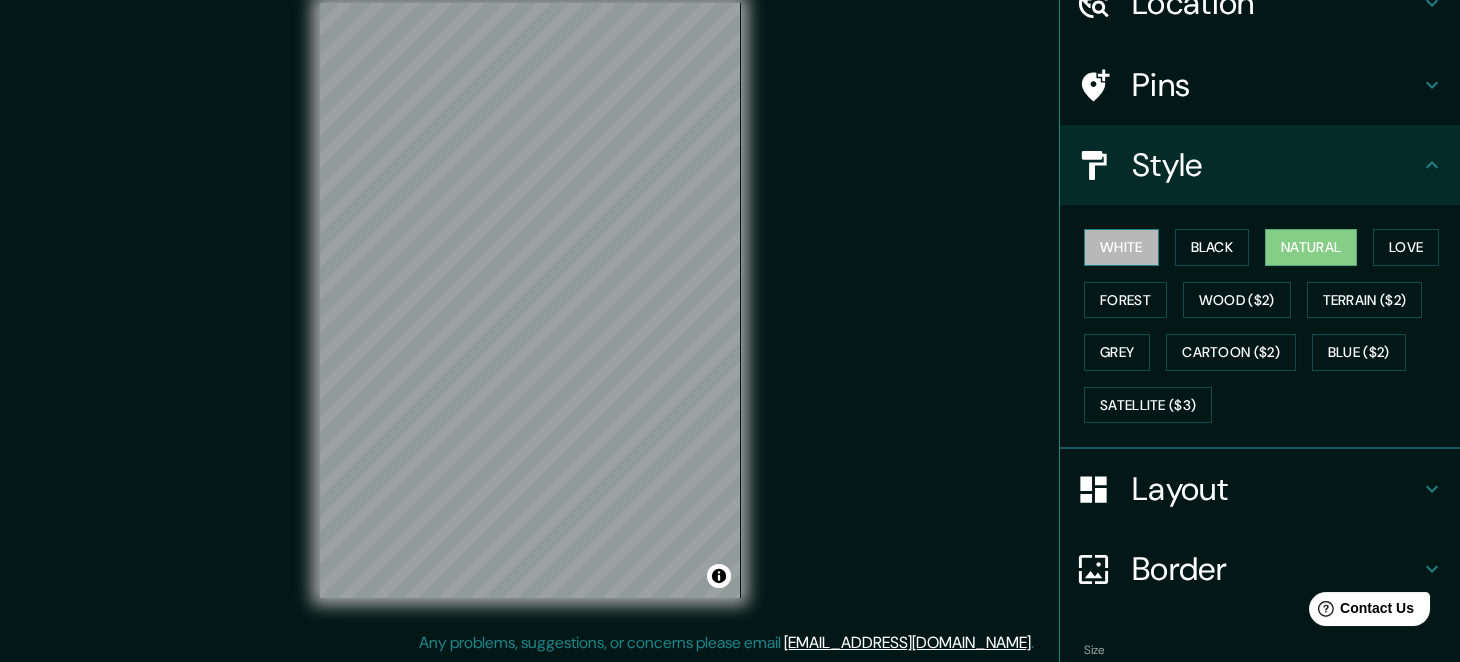 click on "White" at bounding box center [1121, 247] 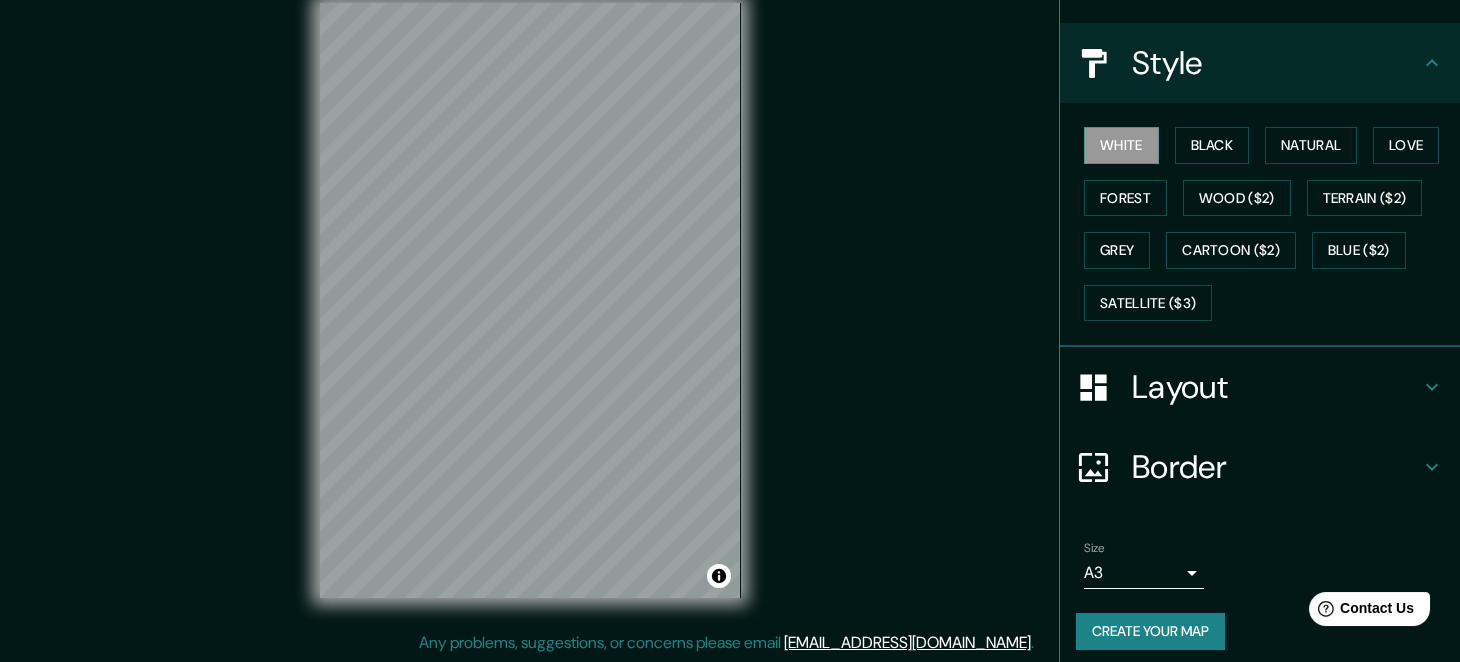 scroll, scrollTop: 211, scrollLeft: 0, axis: vertical 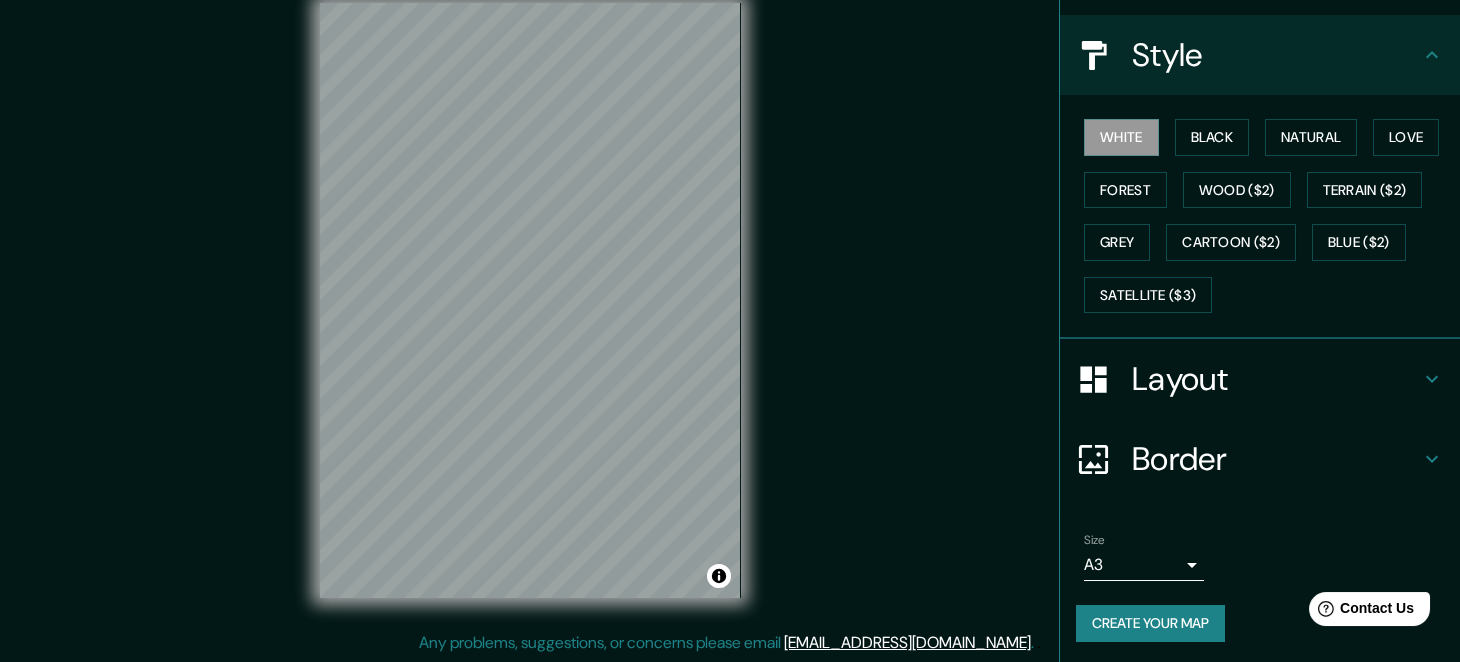 click on "Create your map" at bounding box center [1150, 623] 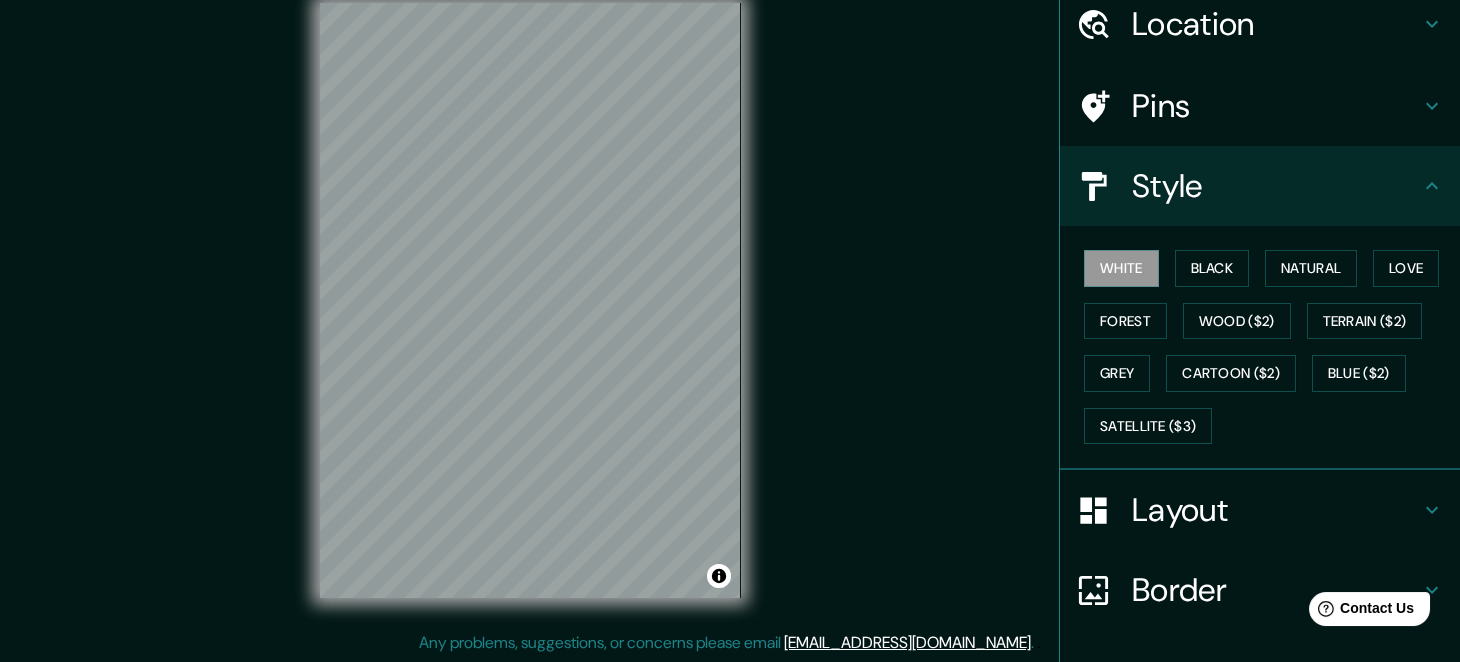 scroll, scrollTop: 0, scrollLeft: 0, axis: both 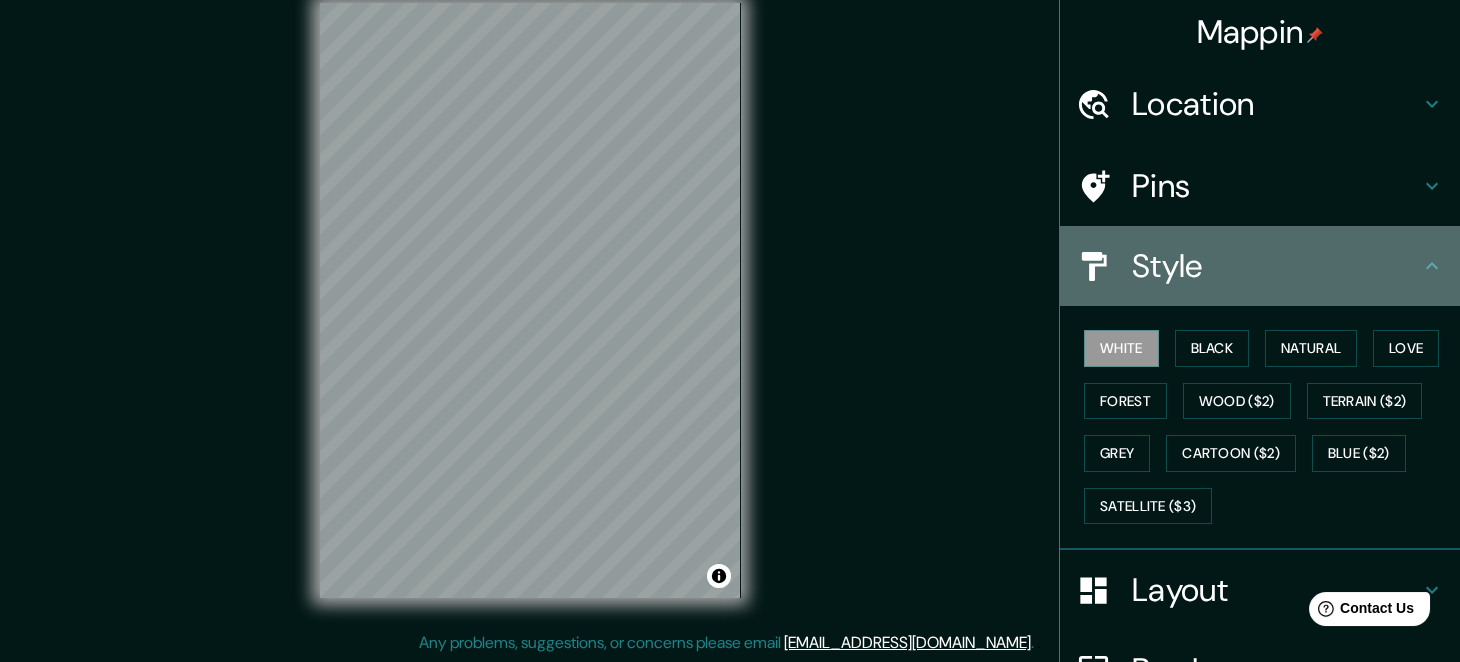click 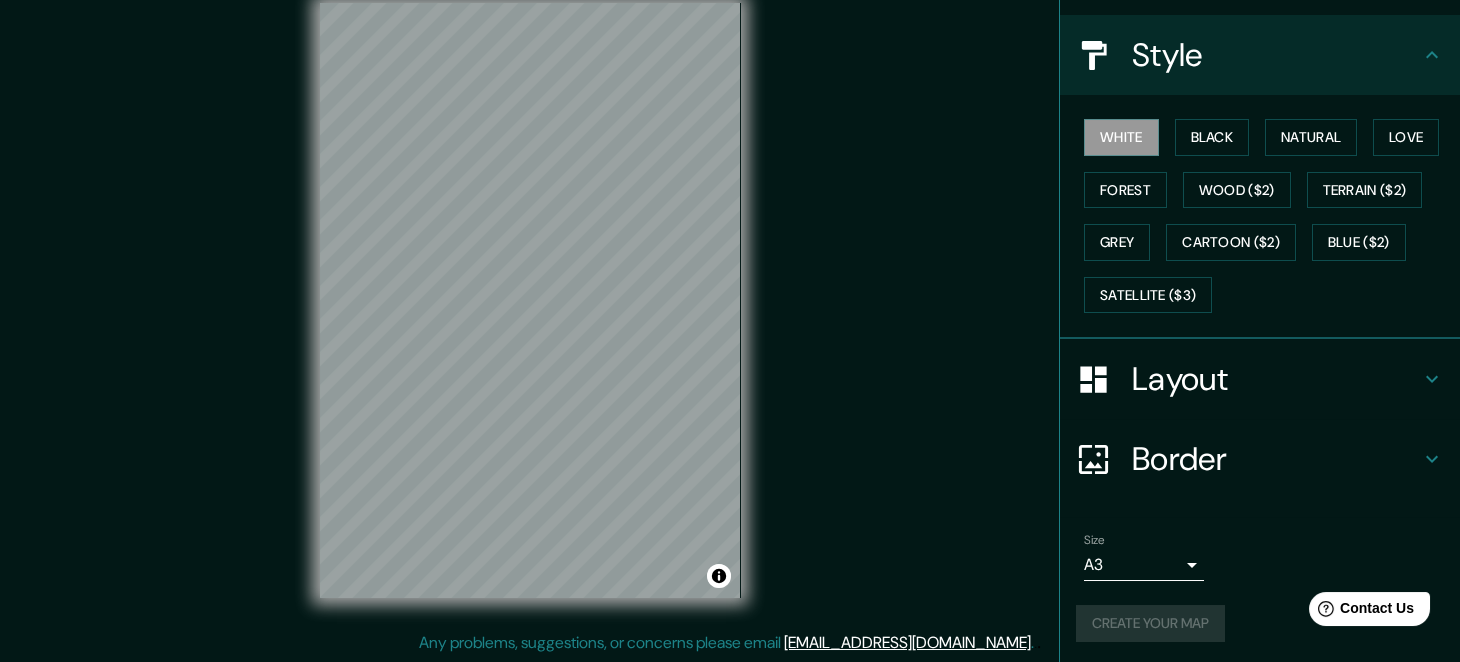 click 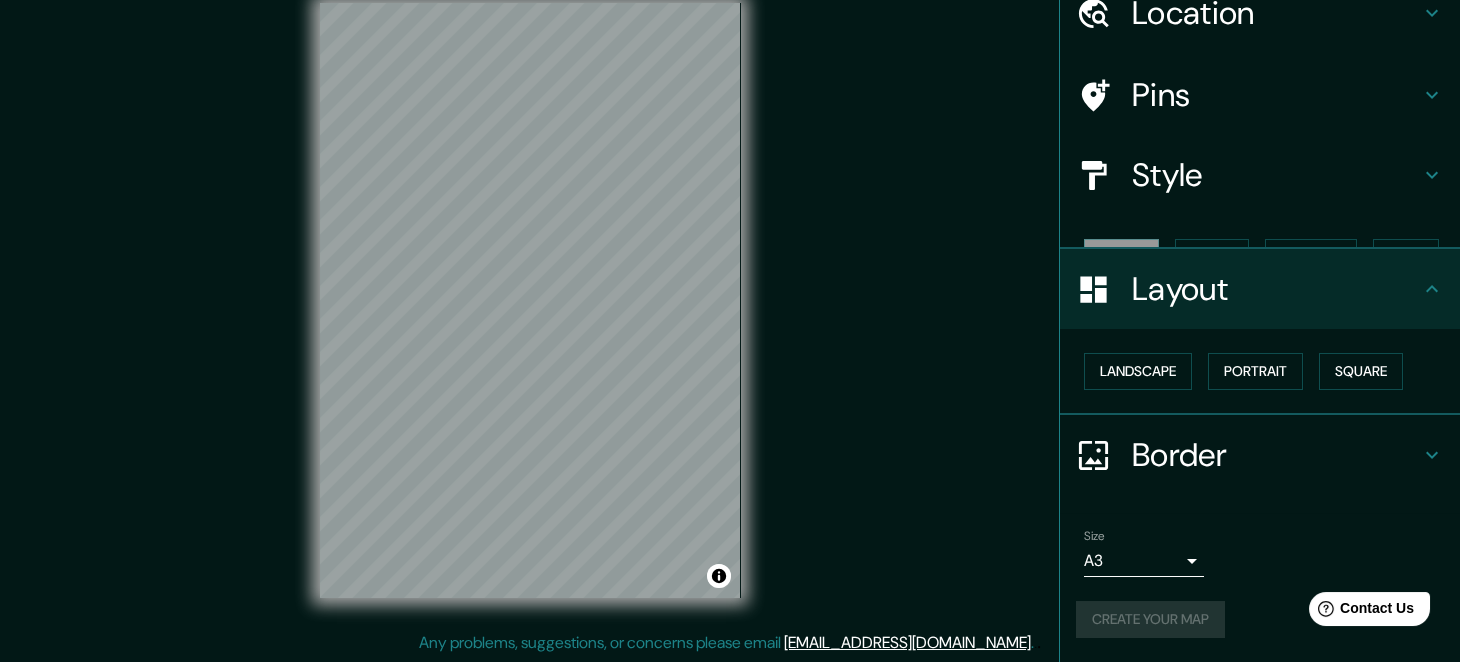 scroll, scrollTop: 55, scrollLeft: 0, axis: vertical 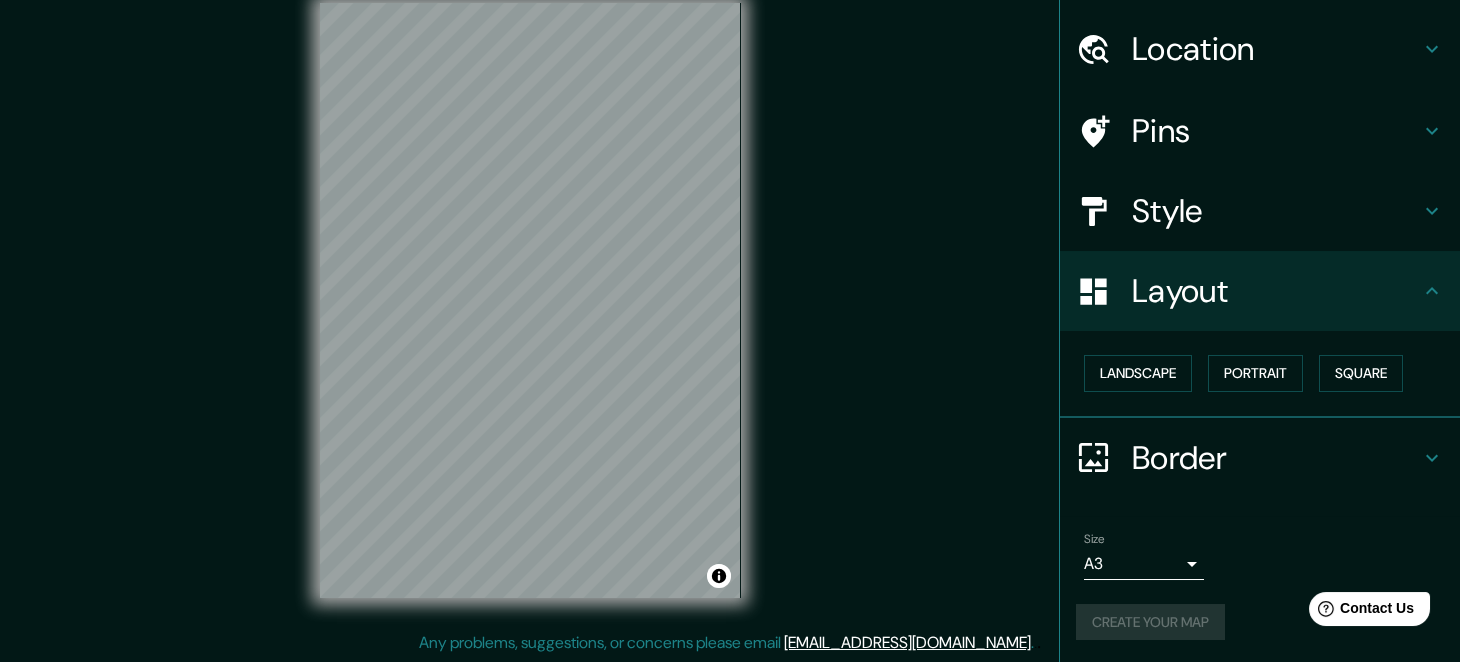 click 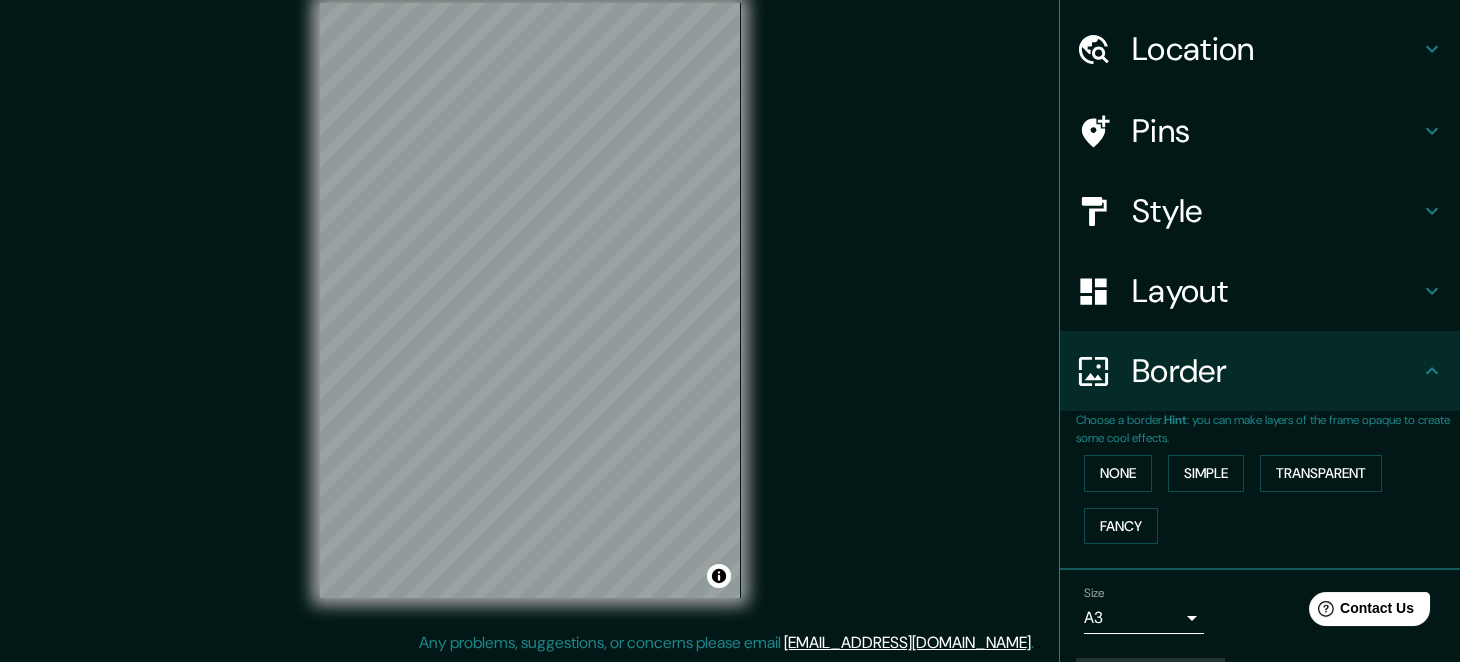 click 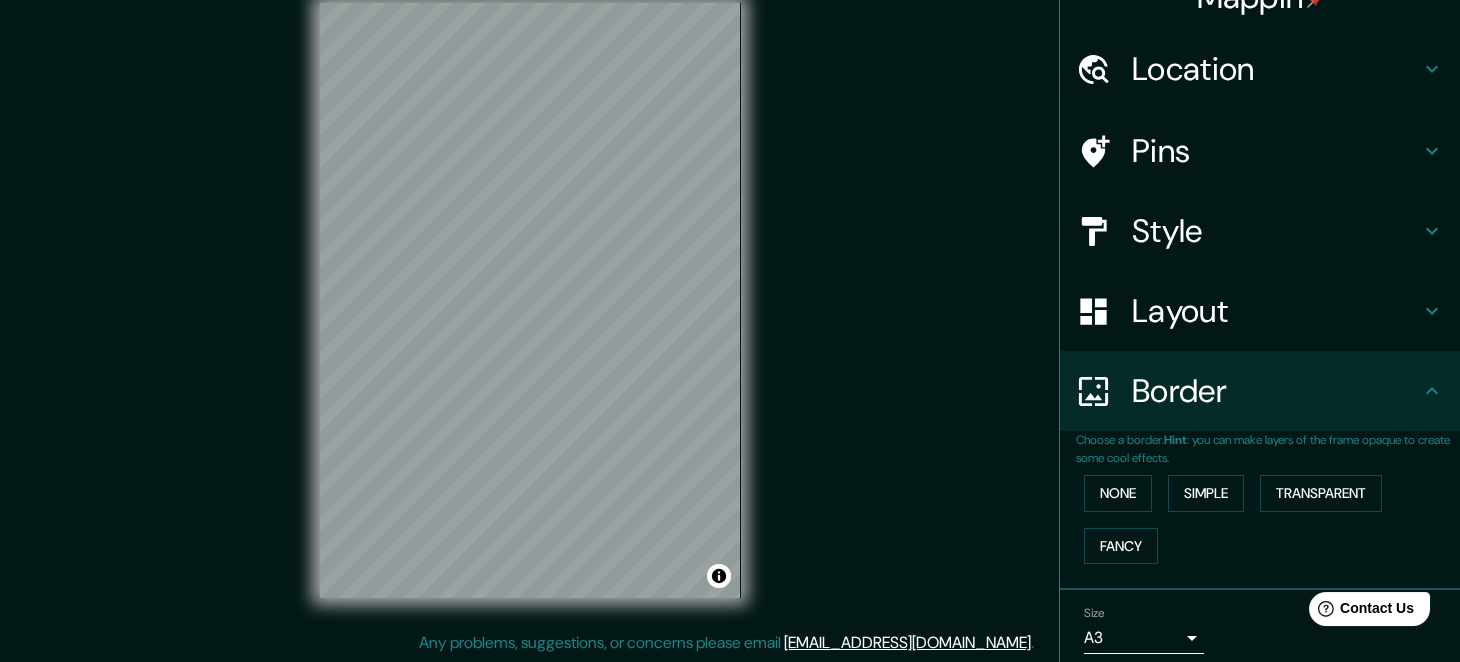 scroll, scrollTop: 33, scrollLeft: 0, axis: vertical 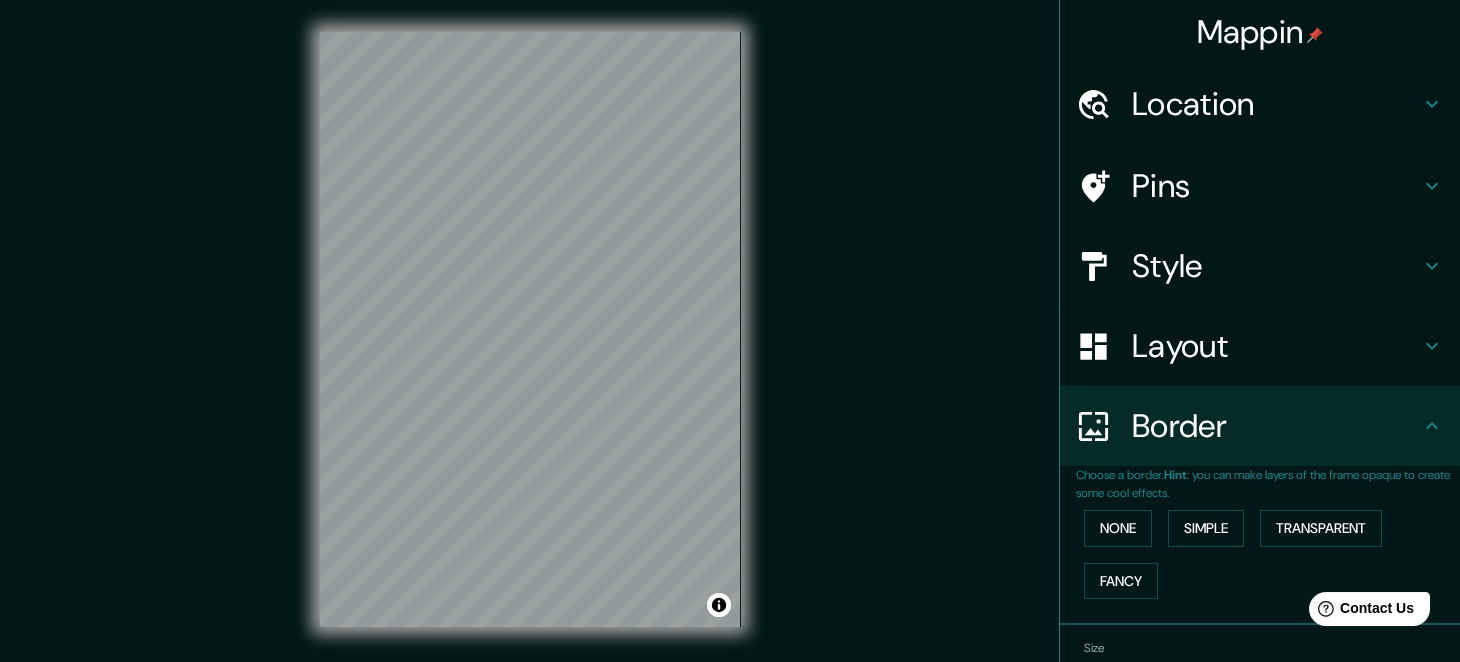 click on "Border" at bounding box center (1276, 426) 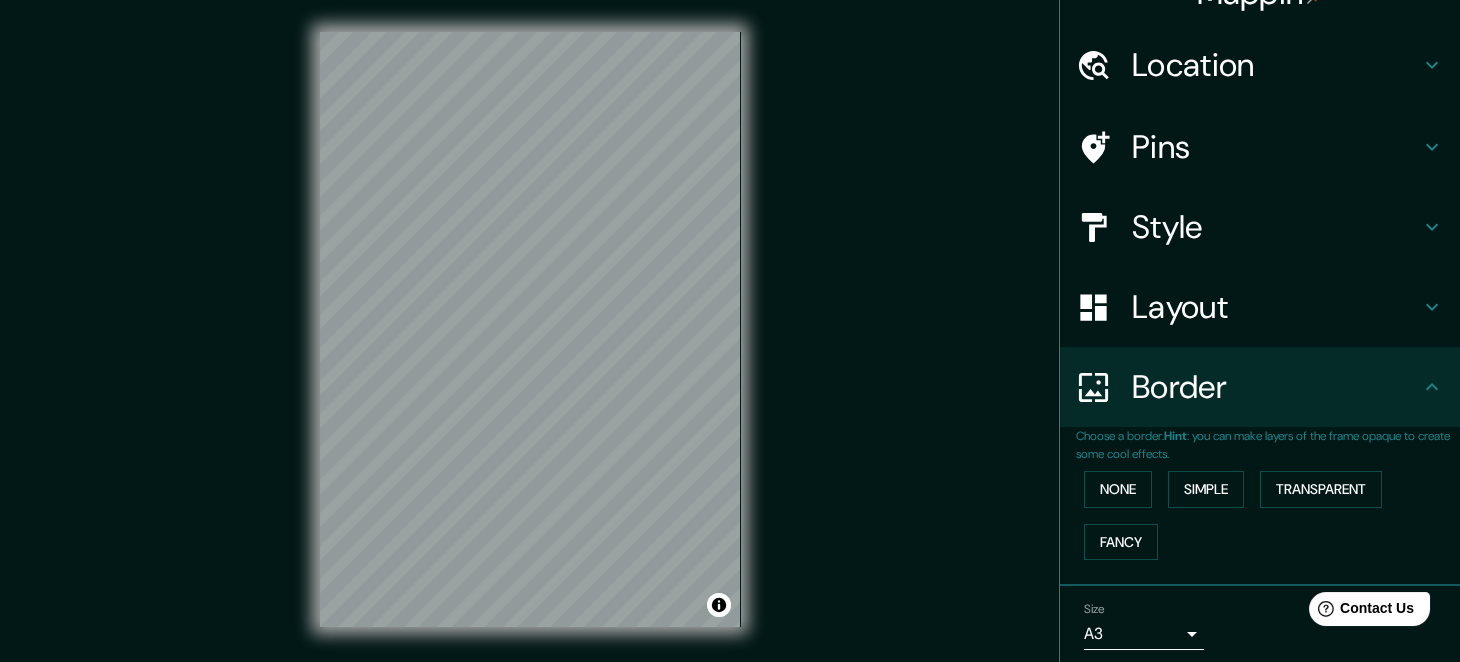 scroll, scrollTop: 109, scrollLeft: 0, axis: vertical 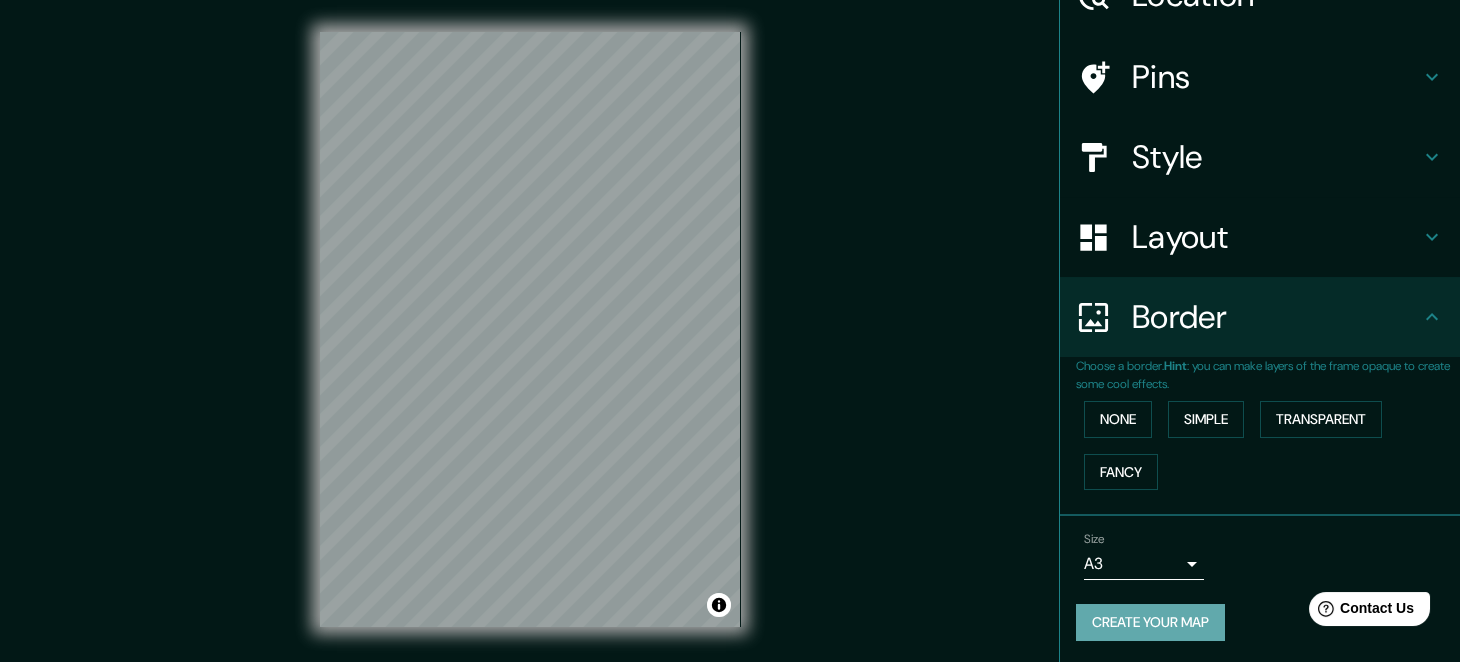click on "Create your map" at bounding box center [1150, 622] 